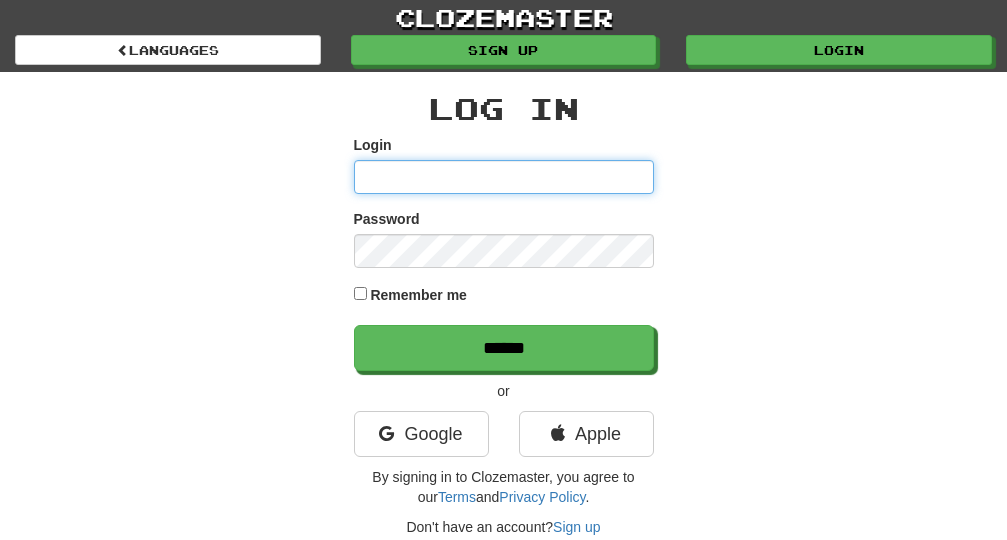 scroll, scrollTop: 0, scrollLeft: 0, axis: both 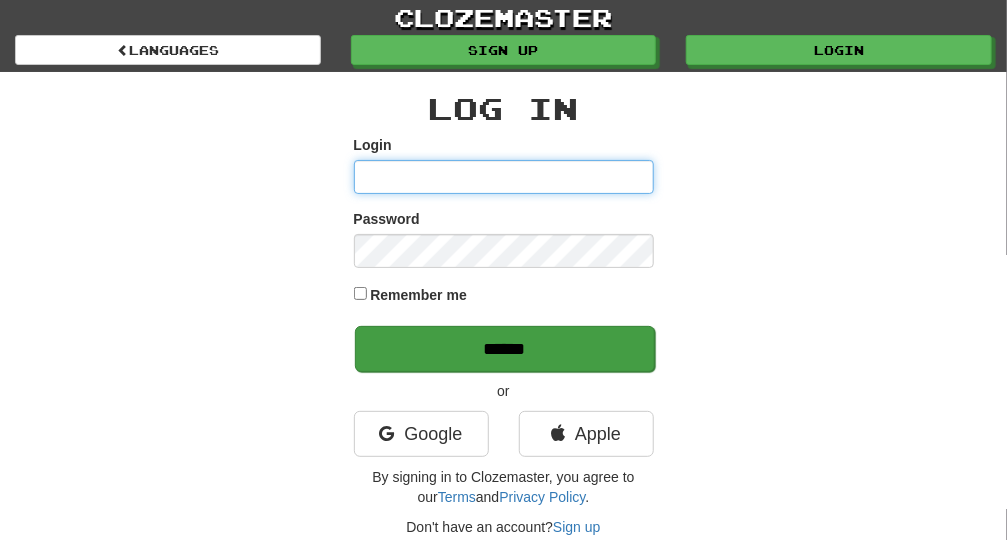 type on "**********" 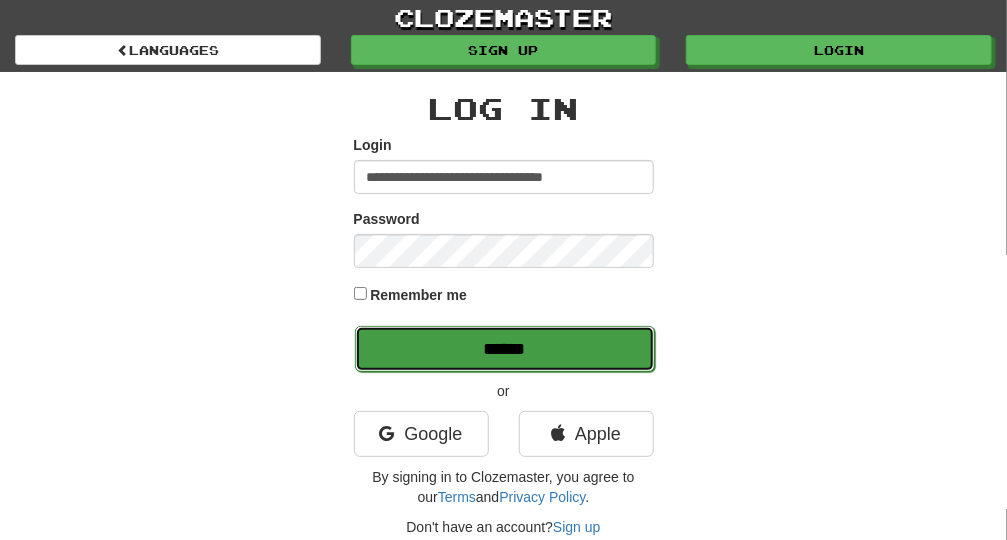 click on "******" at bounding box center (505, 349) 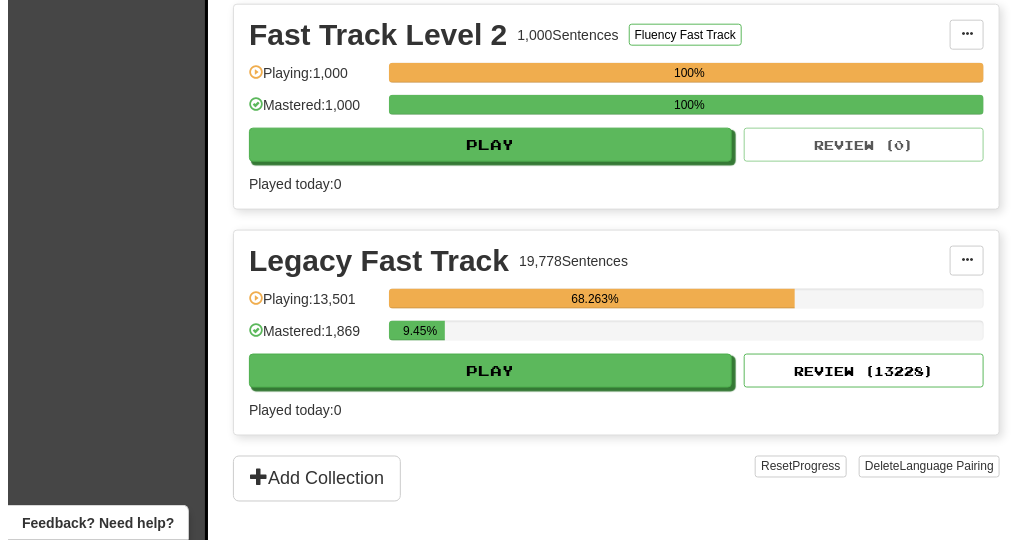 scroll, scrollTop: 720, scrollLeft: 0, axis: vertical 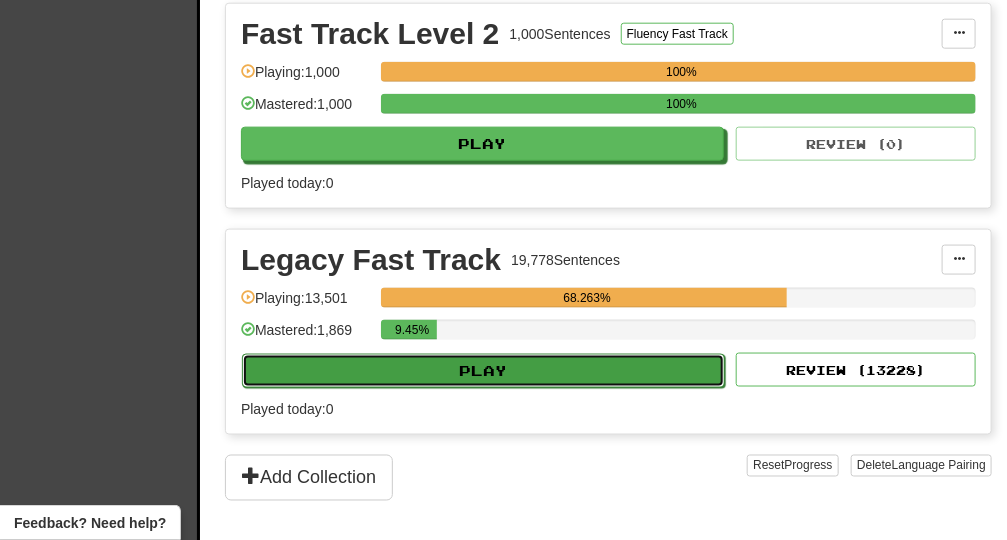click on "Play" at bounding box center (483, 371) 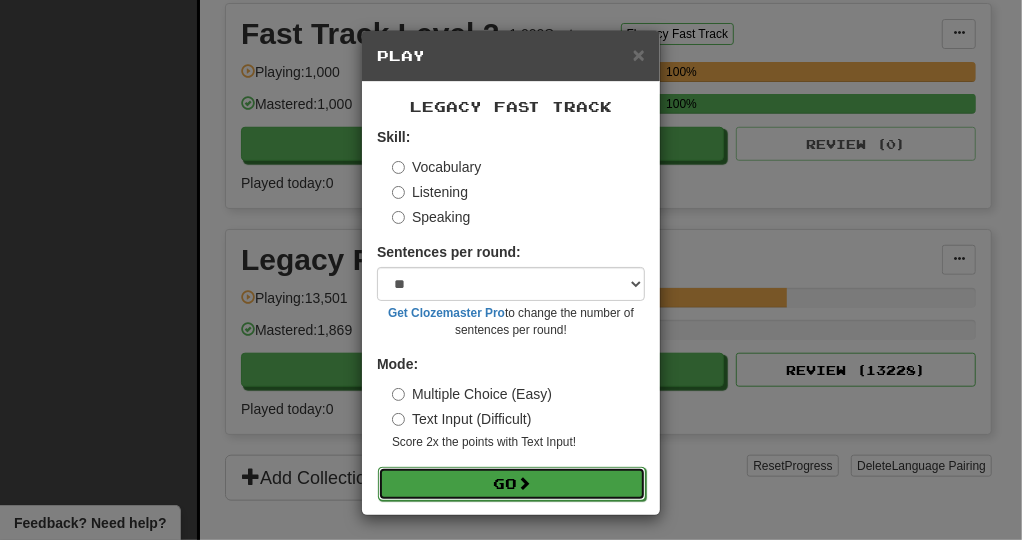click at bounding box center [524, 483] 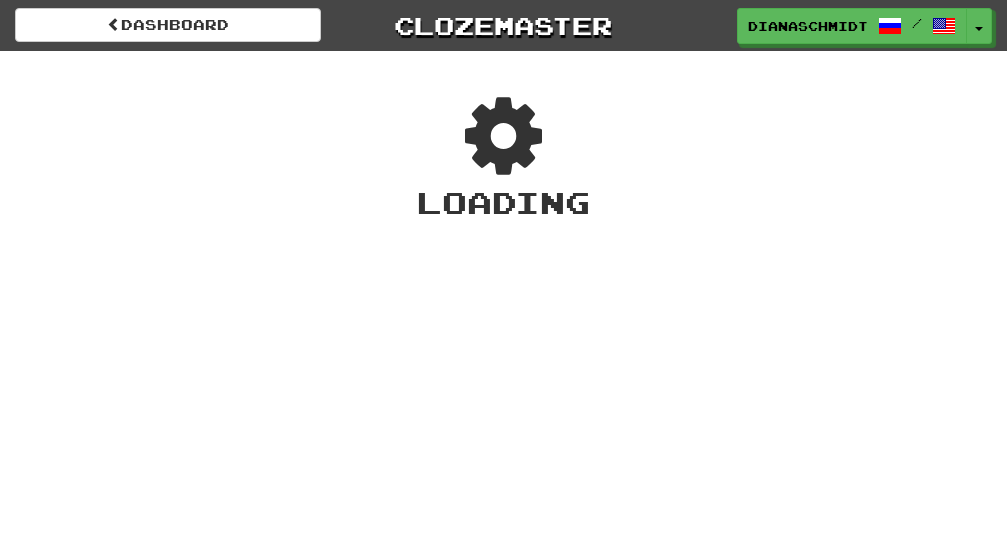 scroll, scrollTop: 0, scrollLeft: 0, axis: both 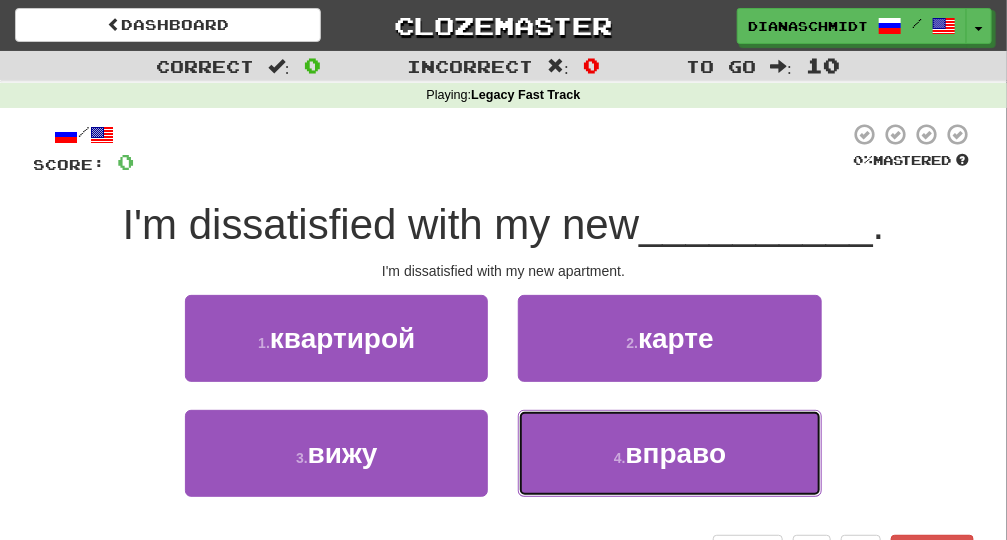 click on "4 .  вправо" at bounding box center [669, 453] 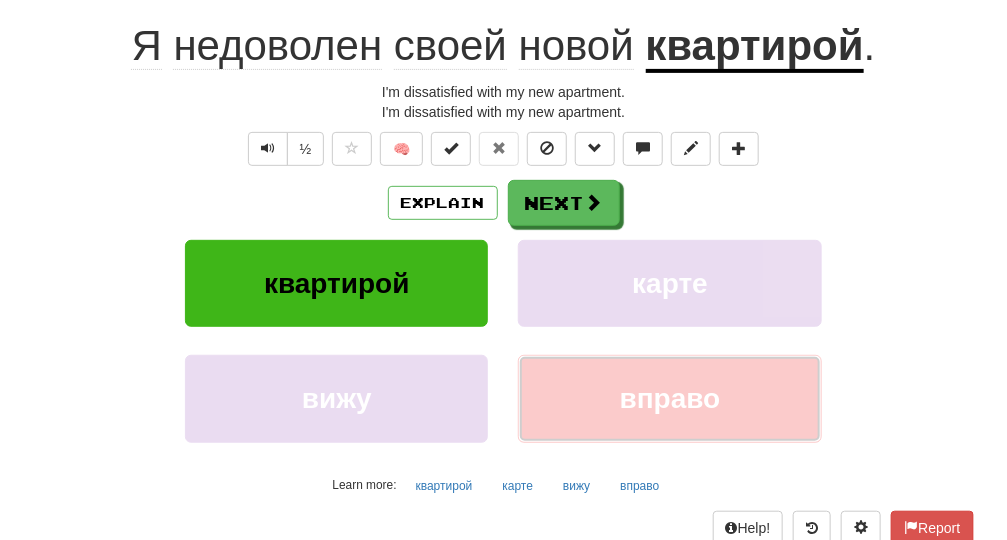 scroll, scrollTop: 197, scrollLeft: 0, axis: vertical 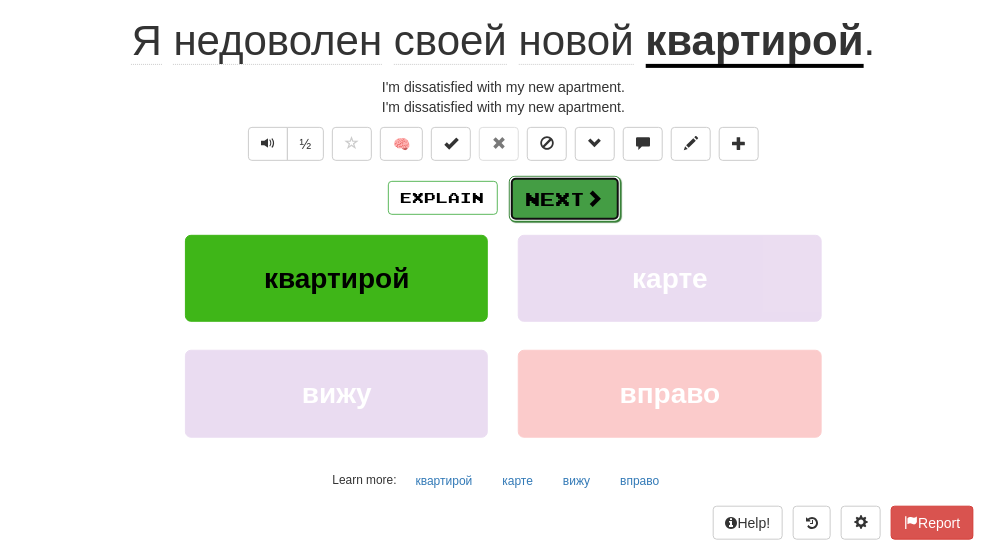 click at bounding box center (595, 198) 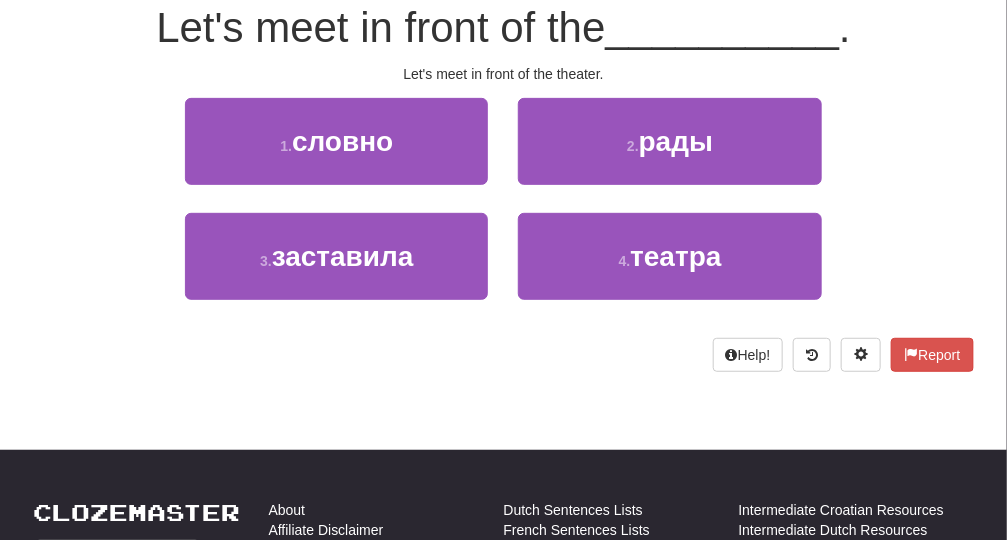 scroll, scrollTop: 184, scrollLeft: 0, axis: vertical 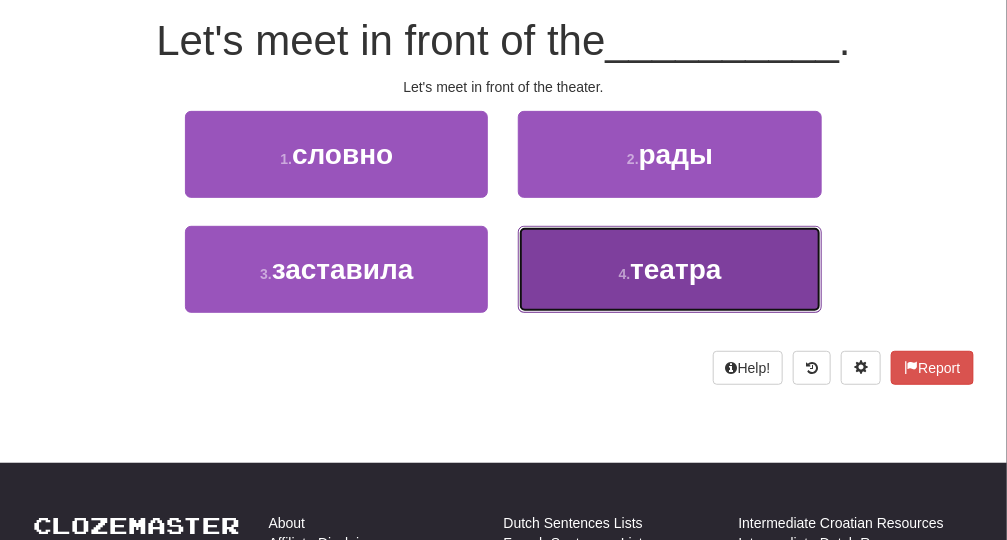 click on "4 .  театра" at bounding box center (669, 269) 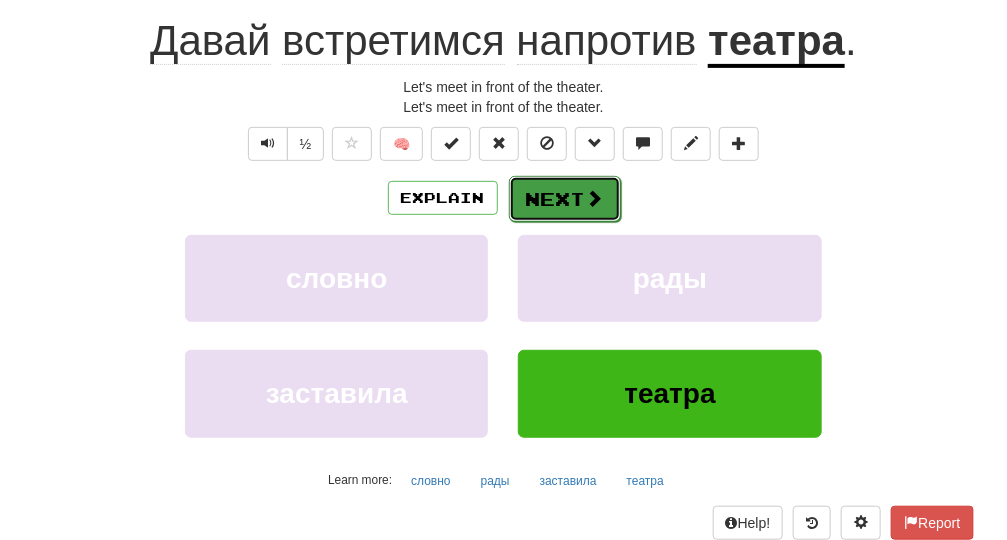 click at bounding box center (595, 198) 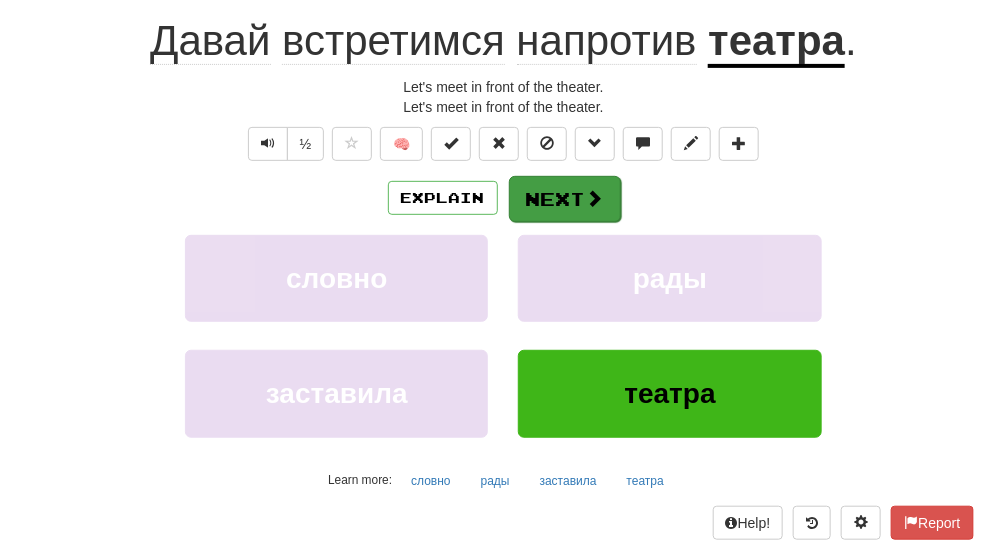 scroll, scrollTop: 184, scrollLeft: 0, axis: vertical 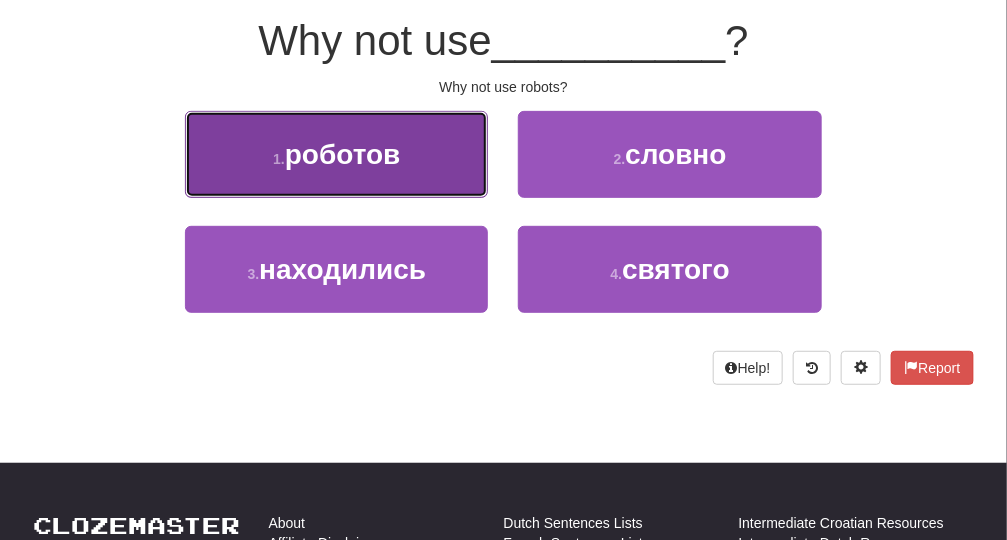 click on "1 .  роботов" at bounding box center (336, 154) 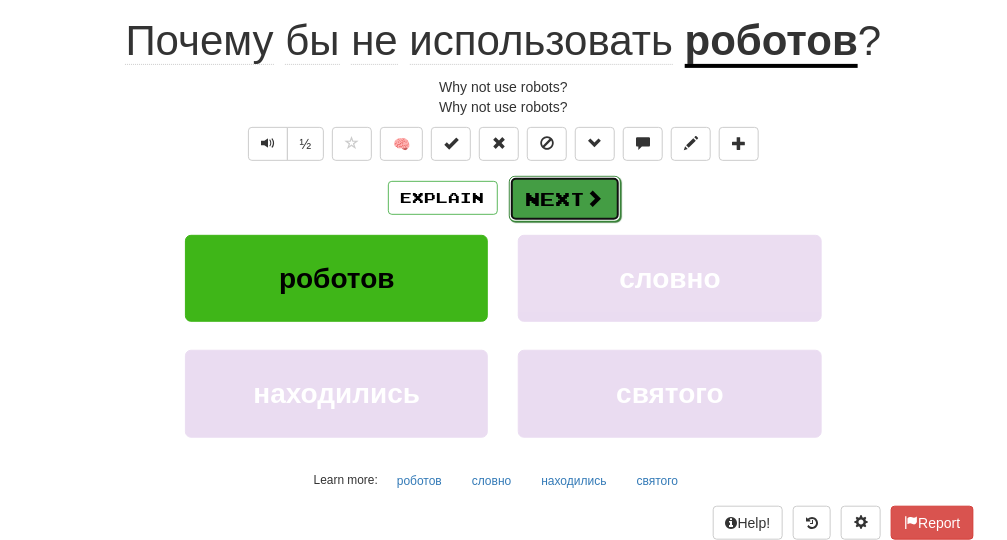 click on "Next" at bounding box center (565, 199) 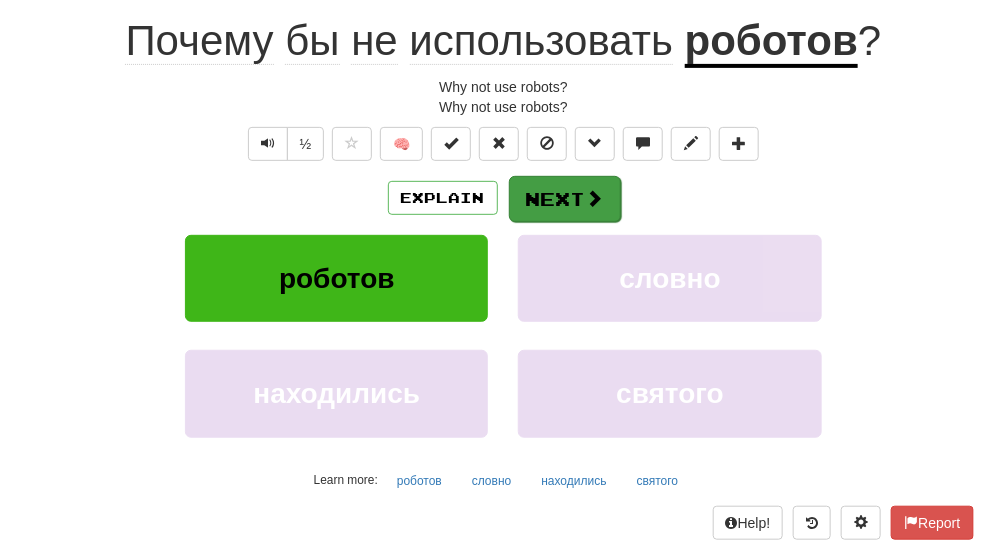 scroll, scrollTop: 184, scrollLeft: 0, axis: vertical 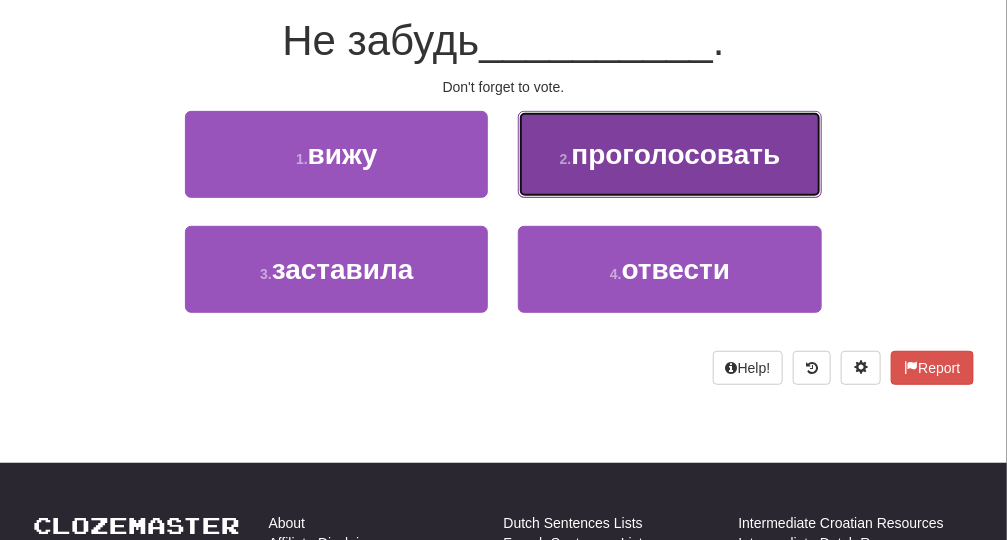 click on "2 .  проголосовать" at bounding box center [669, 154] 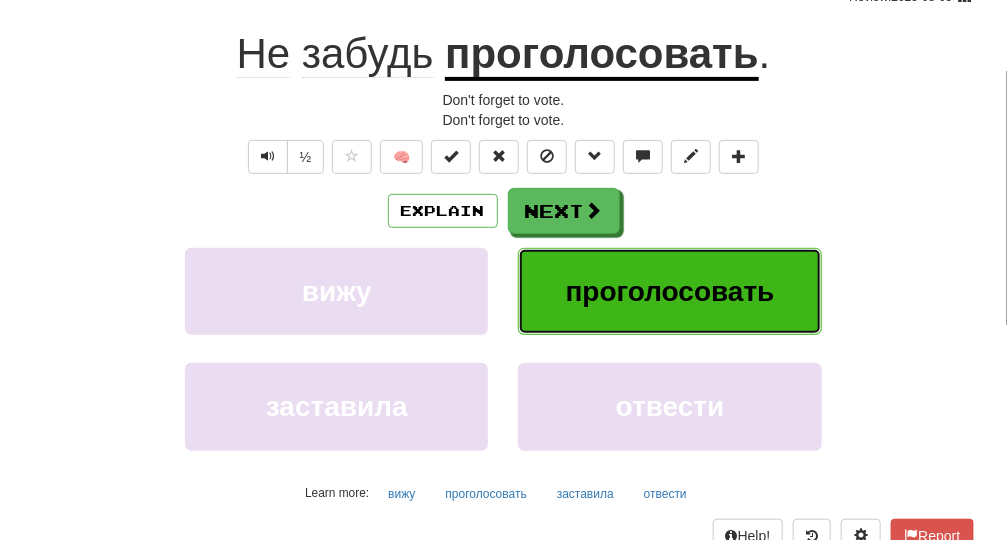 scroll, scrollTop: 197, scrollLeft: 0, axis: vertical 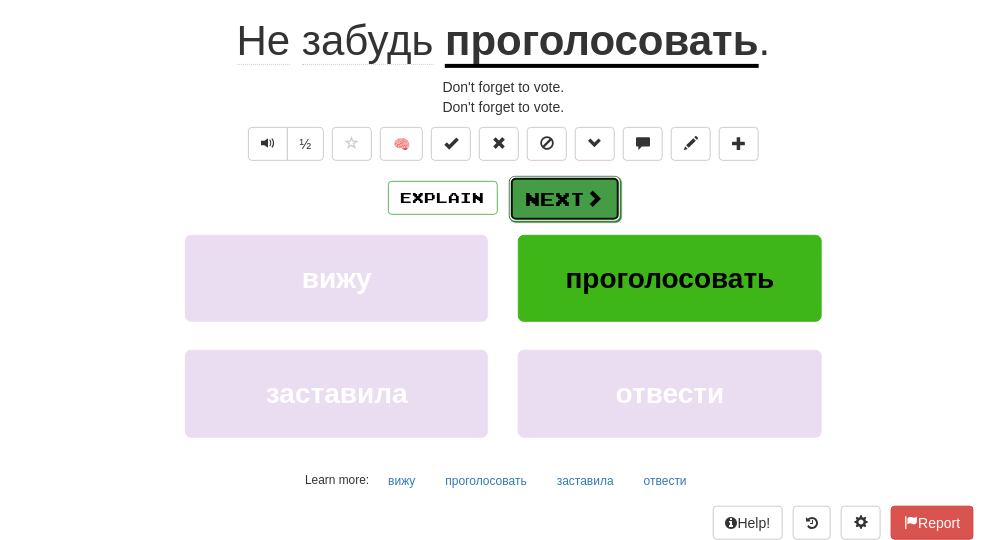 click on "Next" at bounding box center [565, 199] 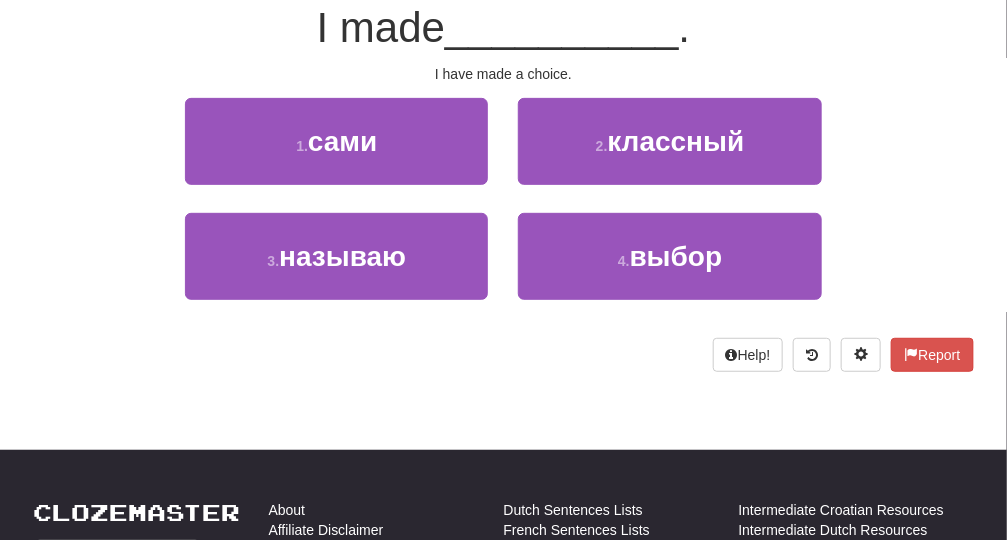 scroll, scrollTop: 184, scrollLeft: 0, axis: vertical 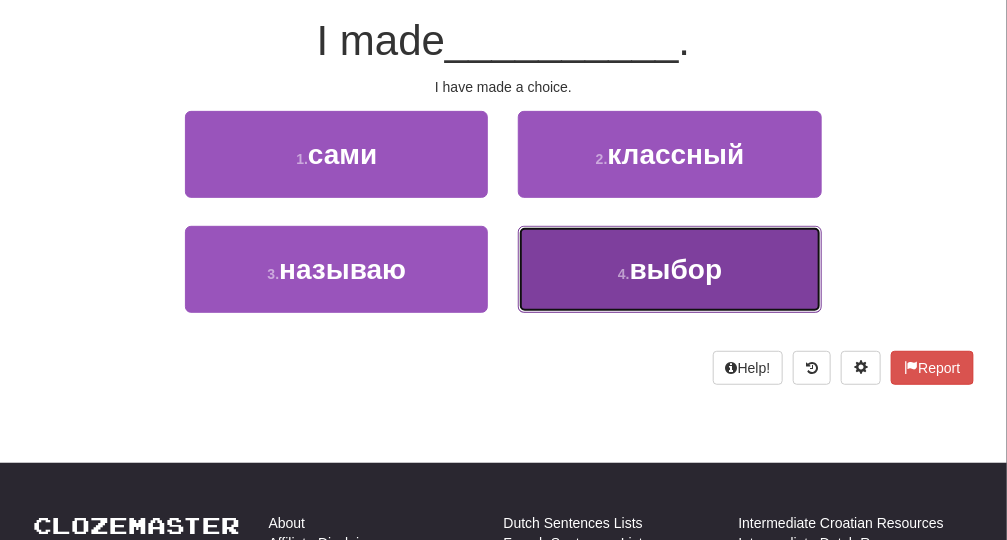 click on "4 .  выбор" at bounding box center (669, 269) 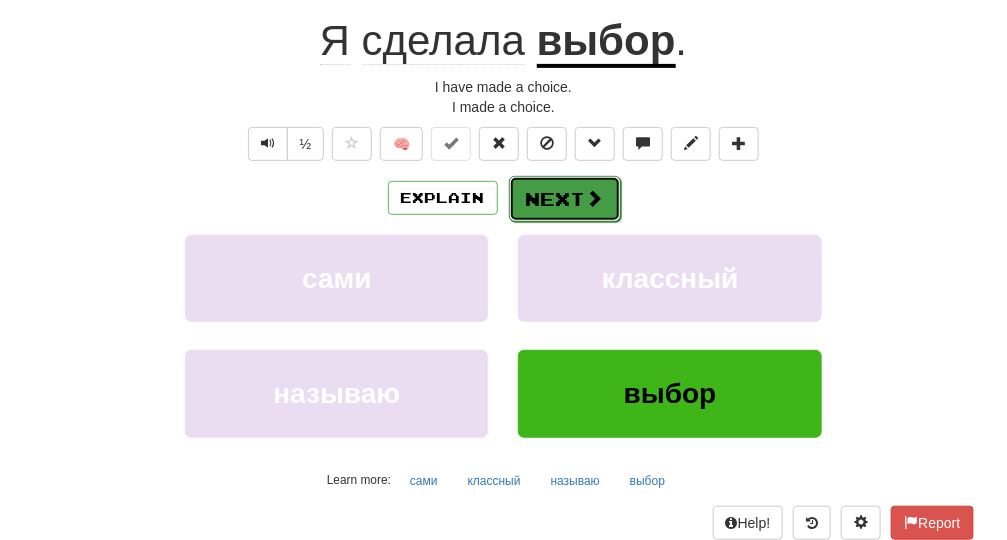 click on "Next" at bounding box center (565, 199) 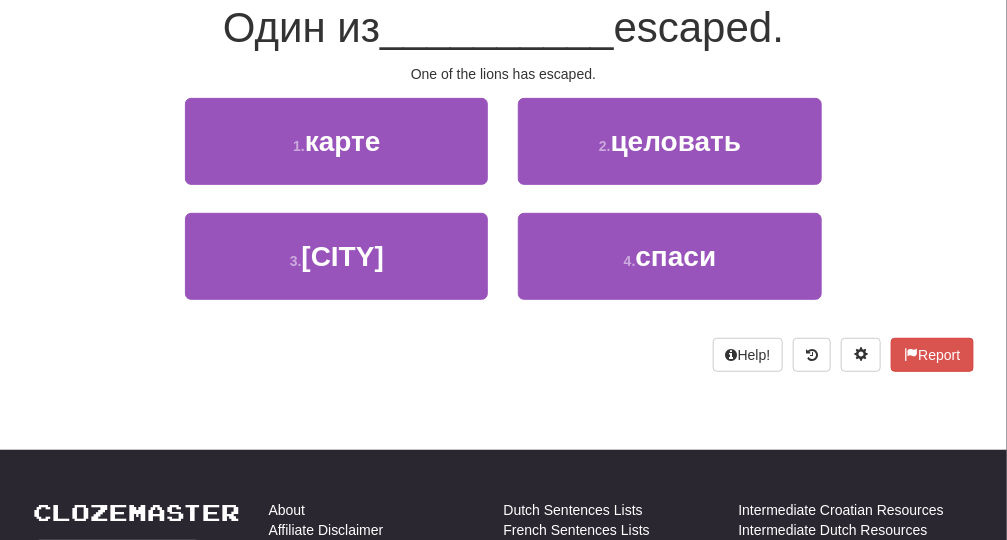 scroll, scrollTop: 184, scrollLeft: 0, axis: vertical 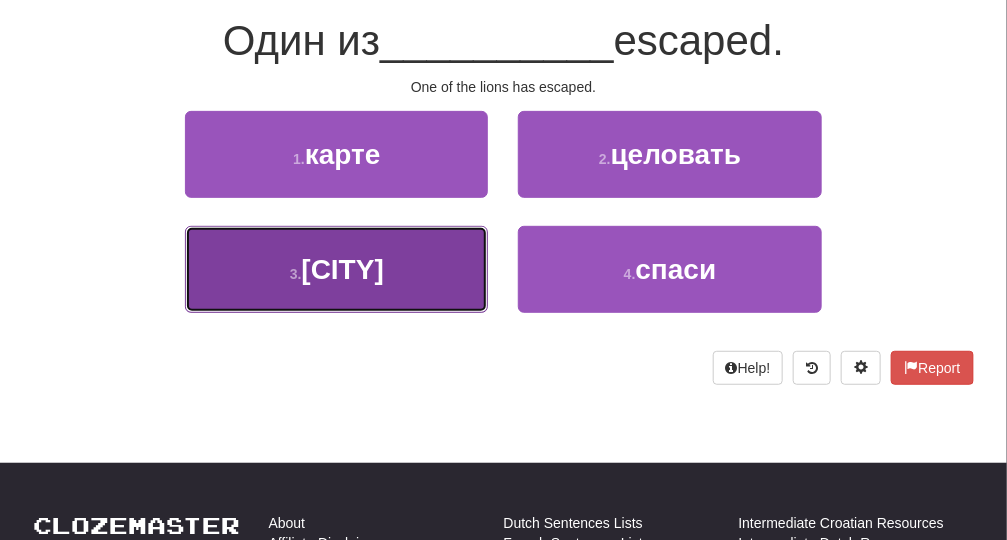 click on "3 .  львов" at bounding box center [336, 269] 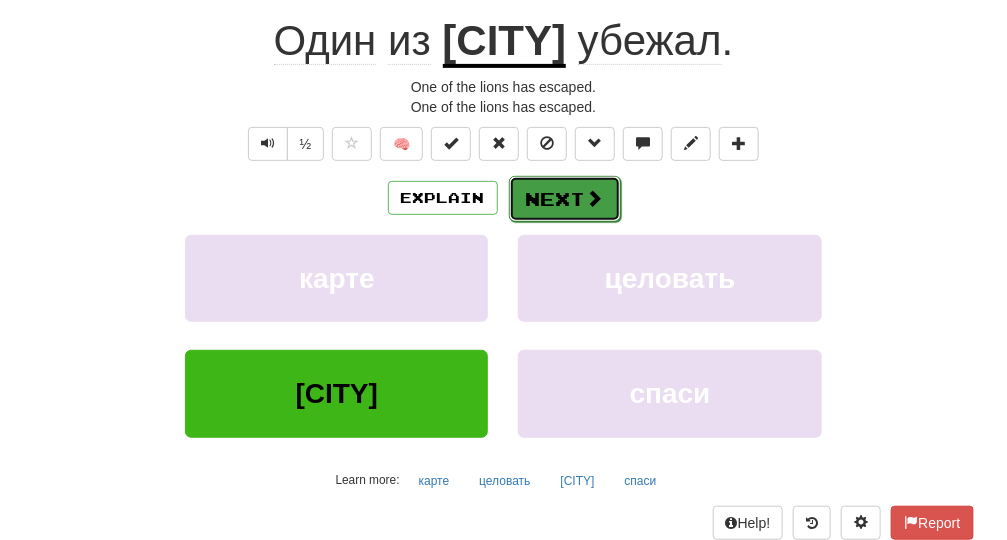 click on "Next" at bounding box center [565, 199] 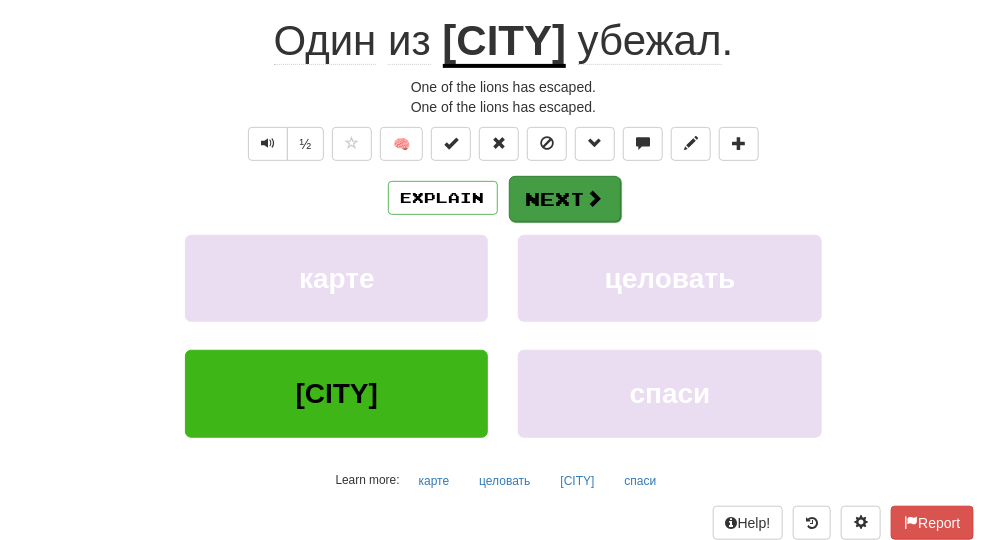 scroll, scrollTop: 184, scrollLeft: 0, axis: vertical 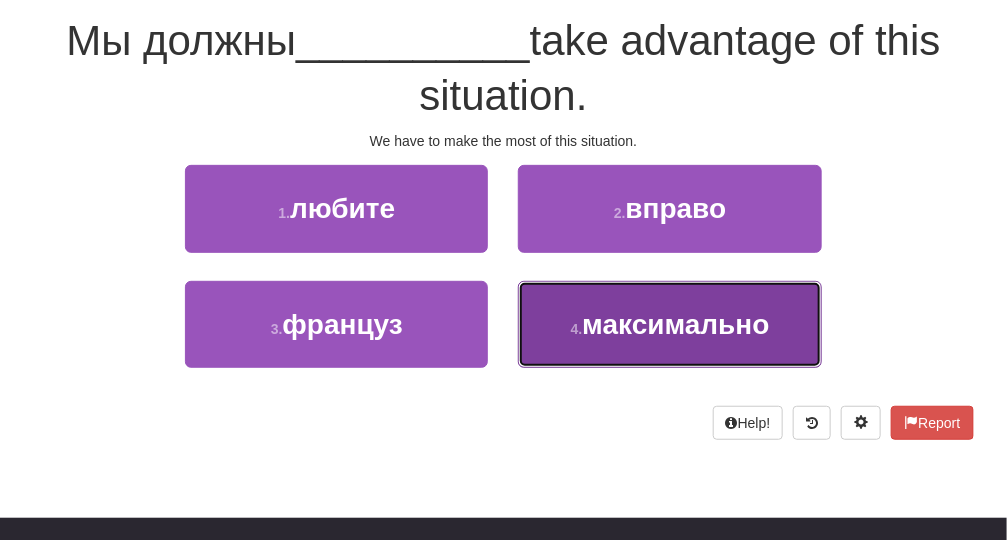 click on "4 .  максимально" at bounding box center [669, 324] 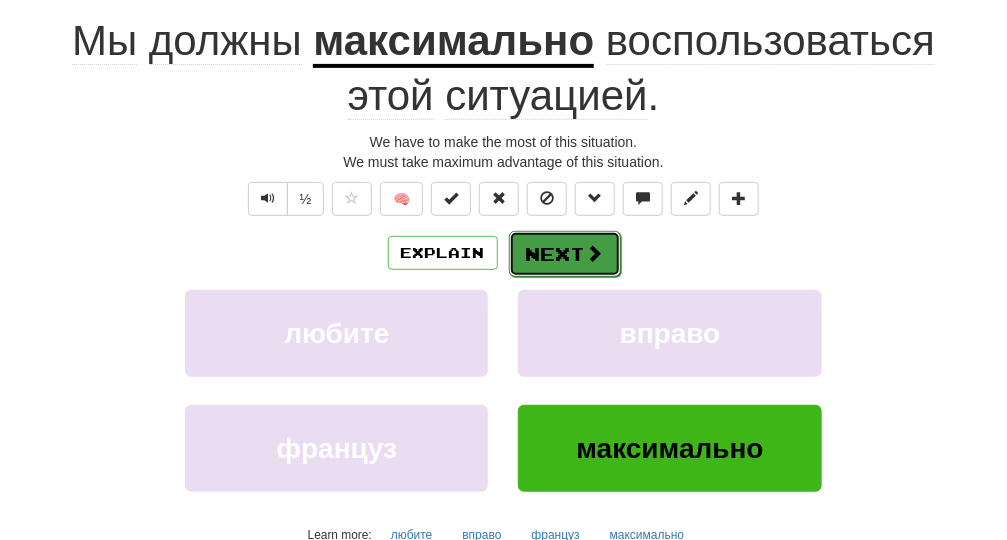 click on "Next" at bounding box center [565, 254] 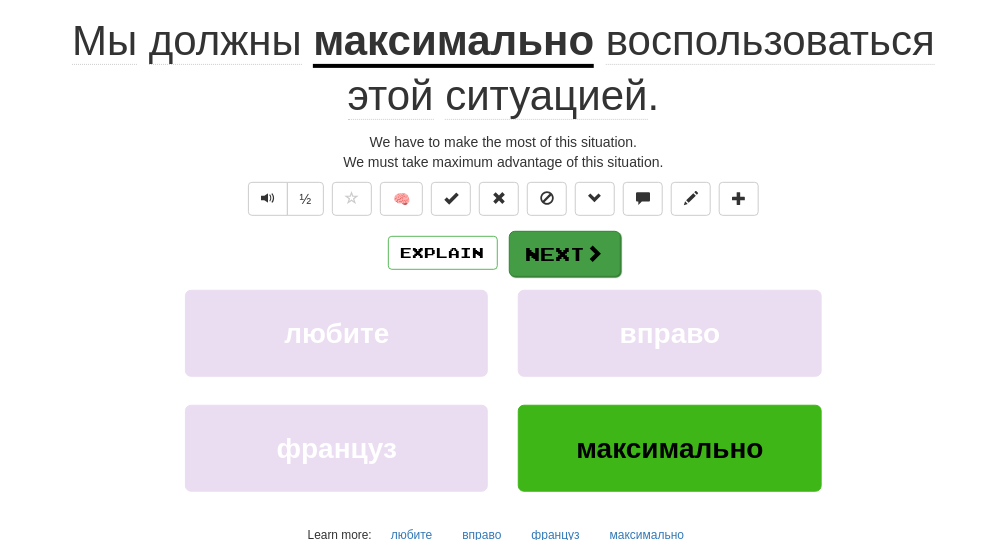 scroll, scrollTop: 184, scrollLeft: 0, axis: vertical 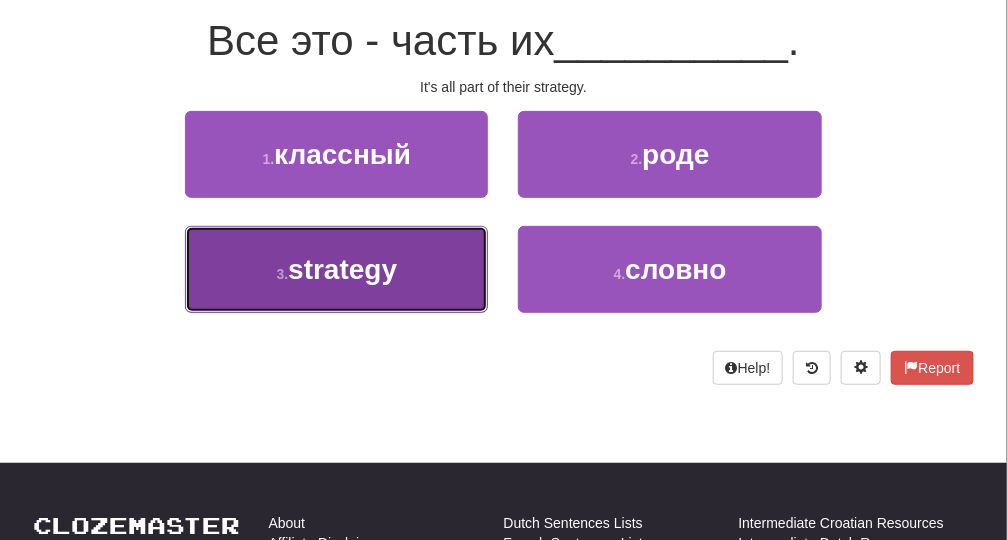 click on "3 .  стратегии" at bounding box center [336, 269] 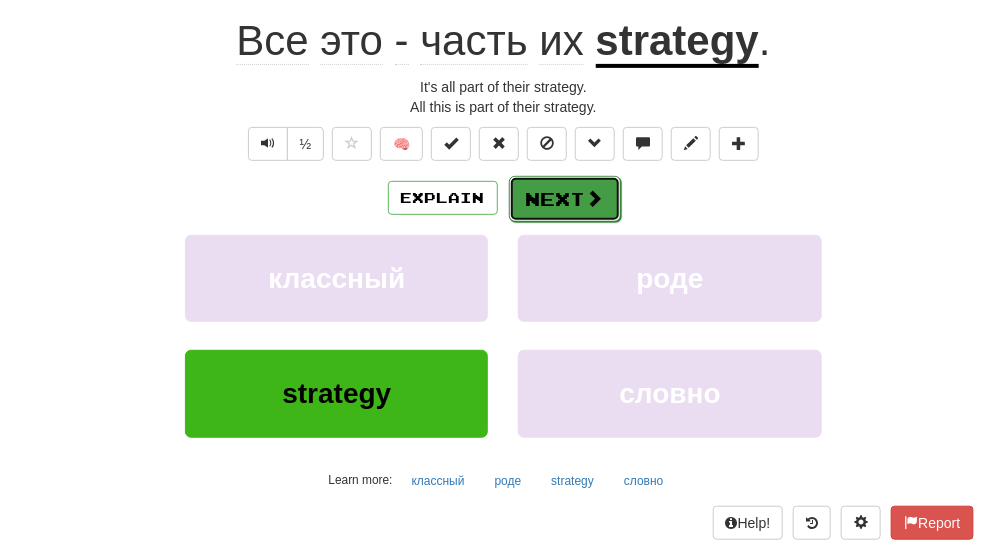 click on "Next" at bounding box center [565, 199] 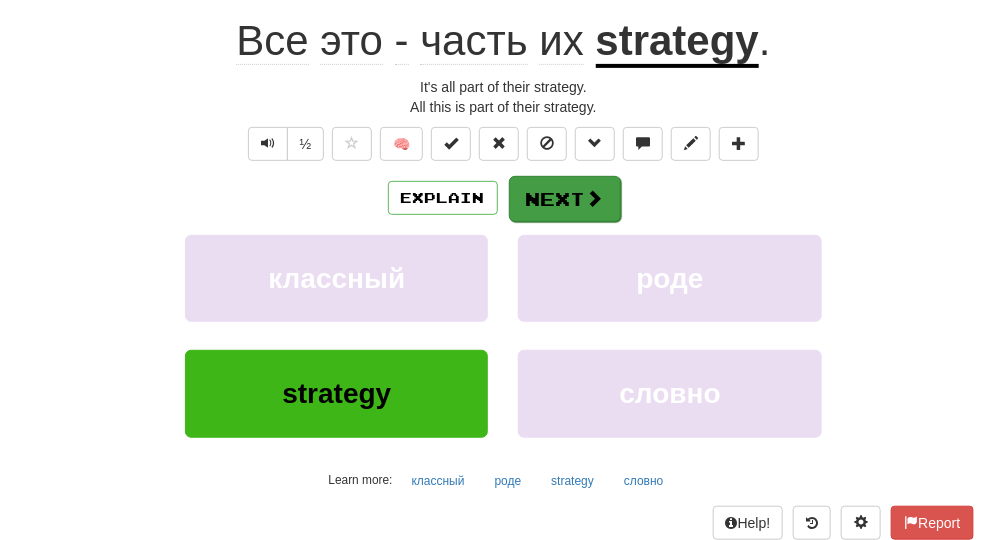 scroll, scrollTop: 184, scrollLeft: 0, axis: vertical 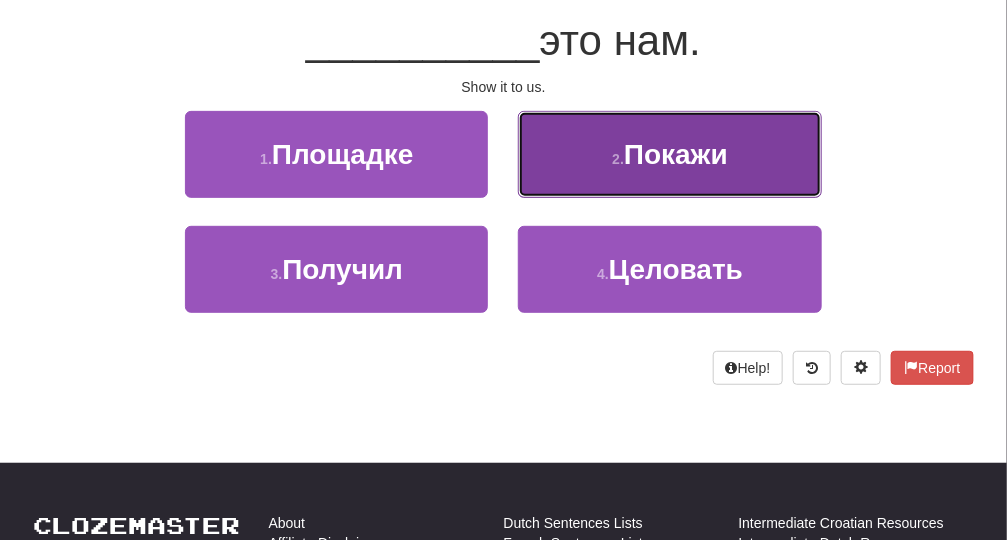 click on "2 .  Покажи" at bounding box center (669, 154) 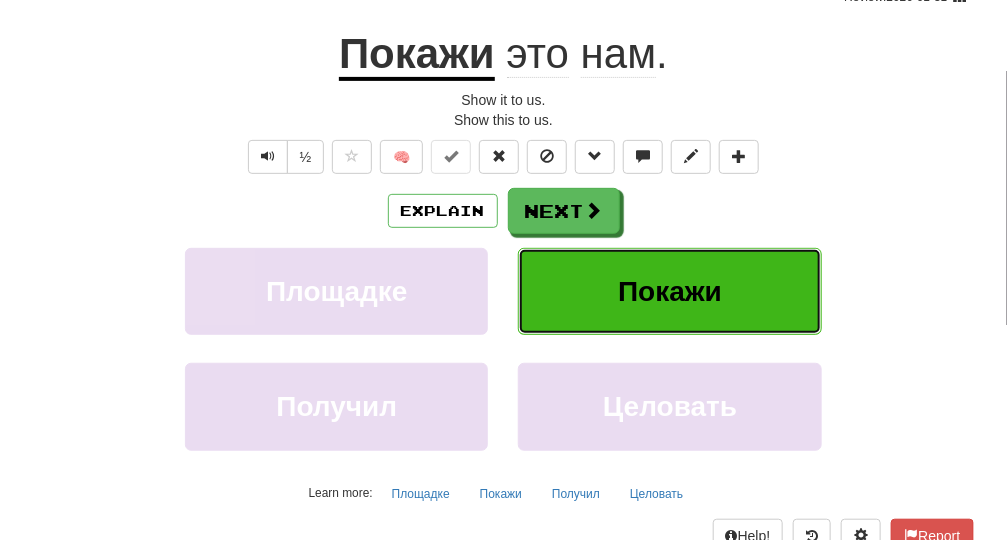 scroll, scrollTop: 197, scrollLeft: 0, axis: vertical 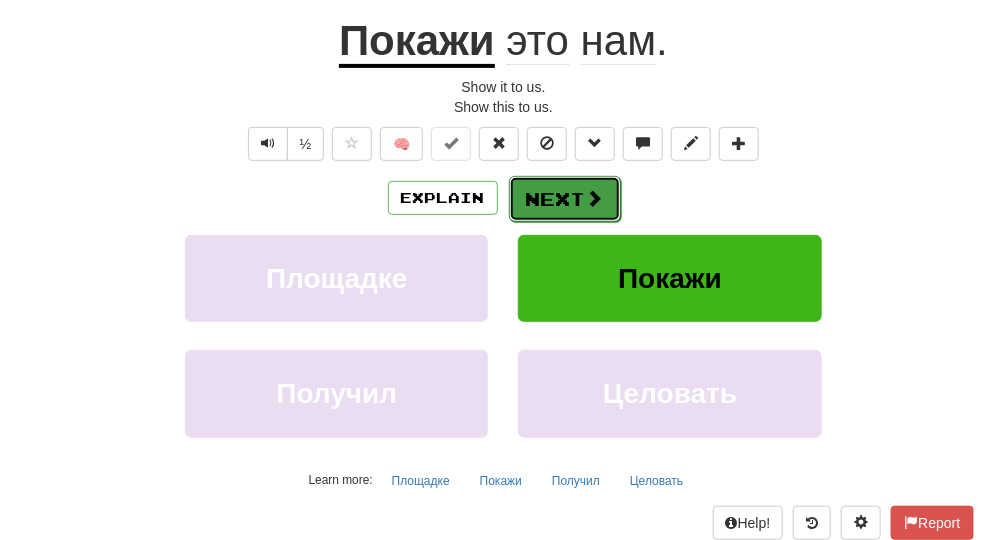 click on "Next" at bounding box center (565, 199) 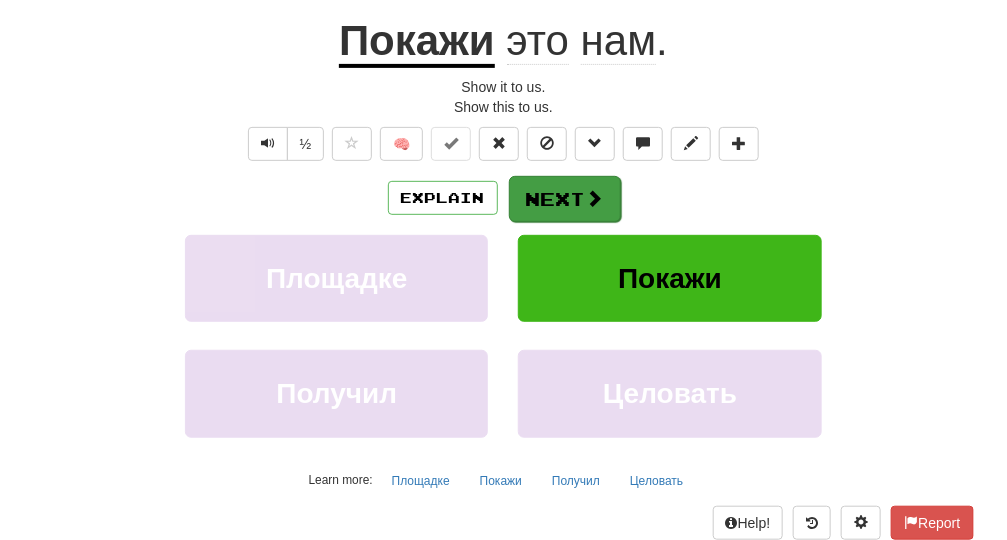 scroll, scrollTop: 184, scrollLeft: 0, axis: vertical 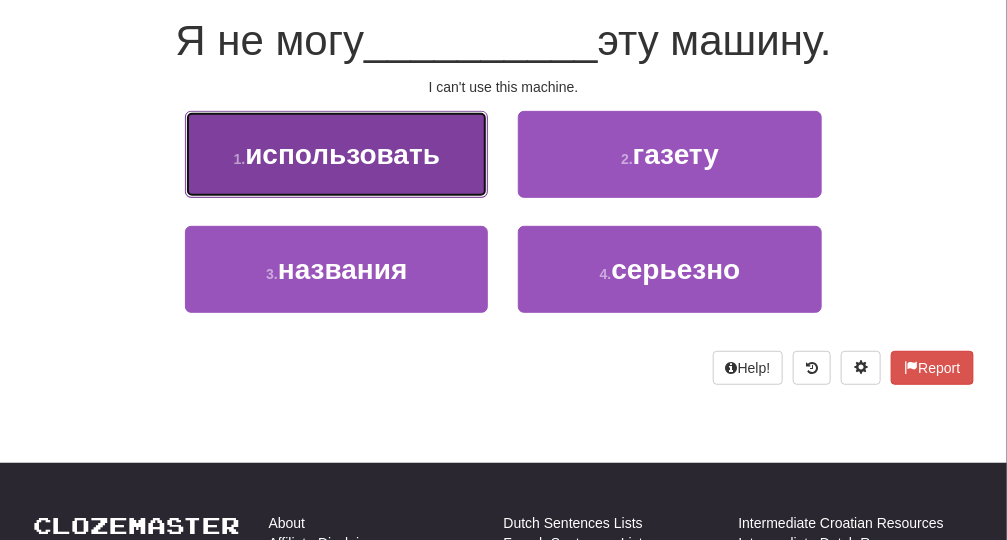 click on "1 .  использовать" at bounding box center (336, 154) 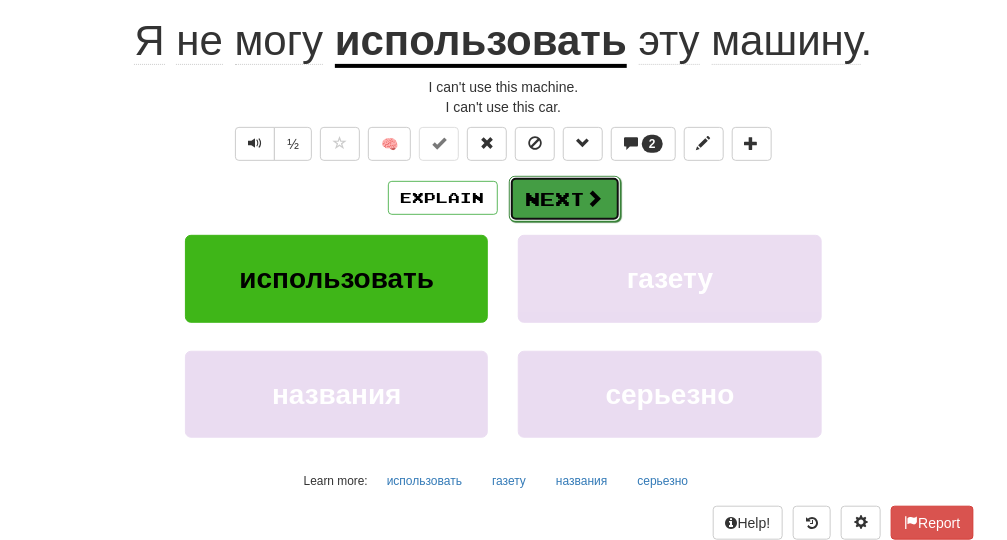 click on "Next" at bounding box center [565, 199] 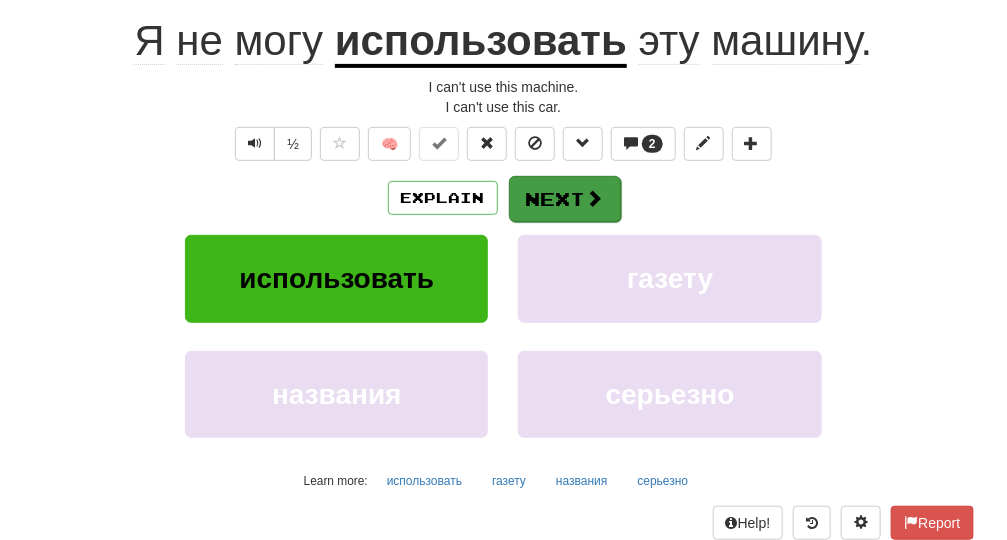 scroll, scrollTop: 184, scrollLeft: 0, axis: vertical 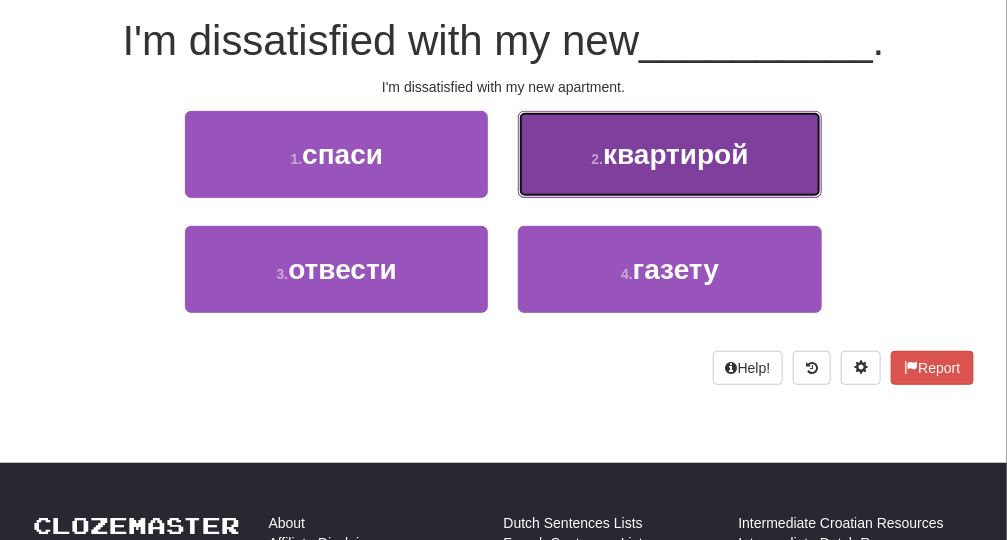 click on "2 .  квартирой" at bounding box center (669, 154) 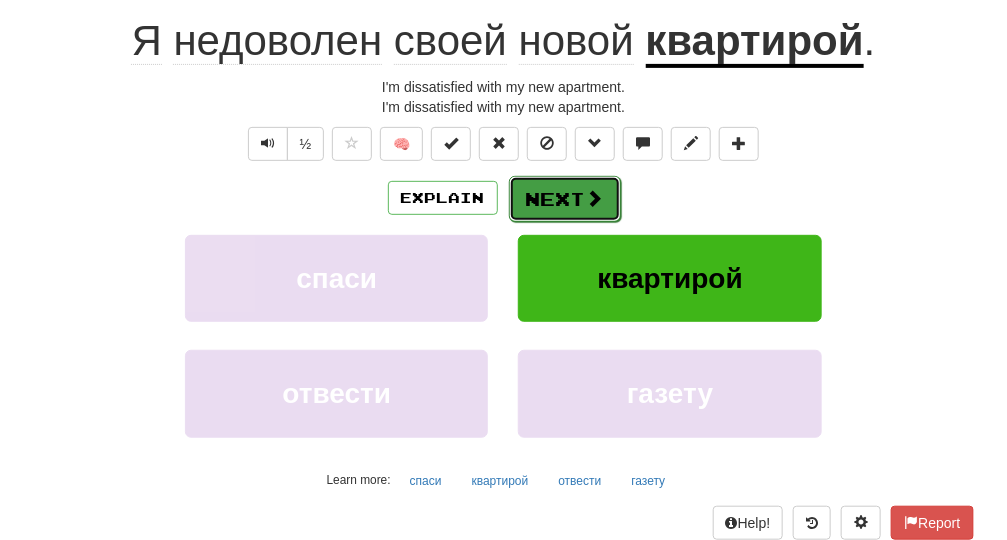 click on "Next" at bounding box center [565, 199] 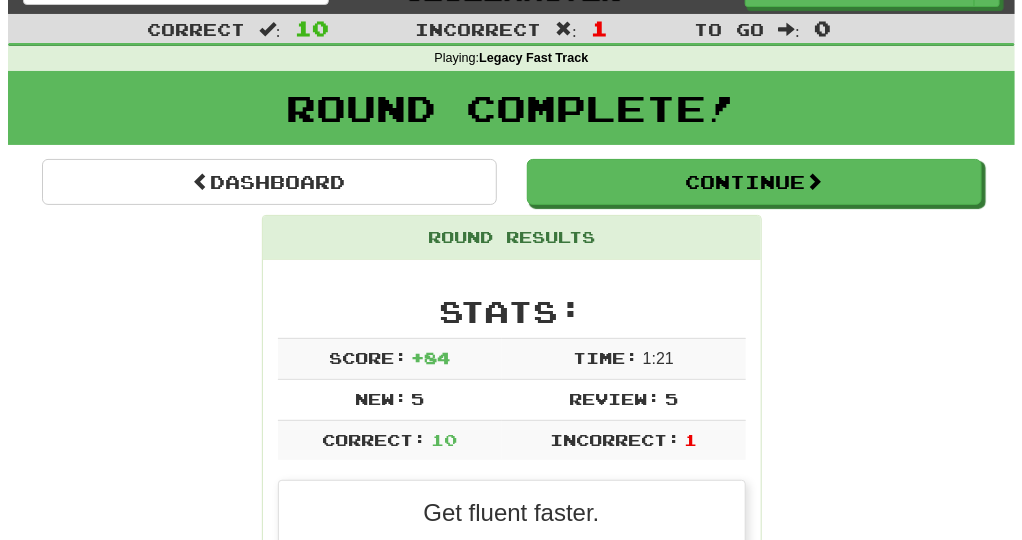scroll, scrollTop: 37, scrollLeft: 0, axis: vertical 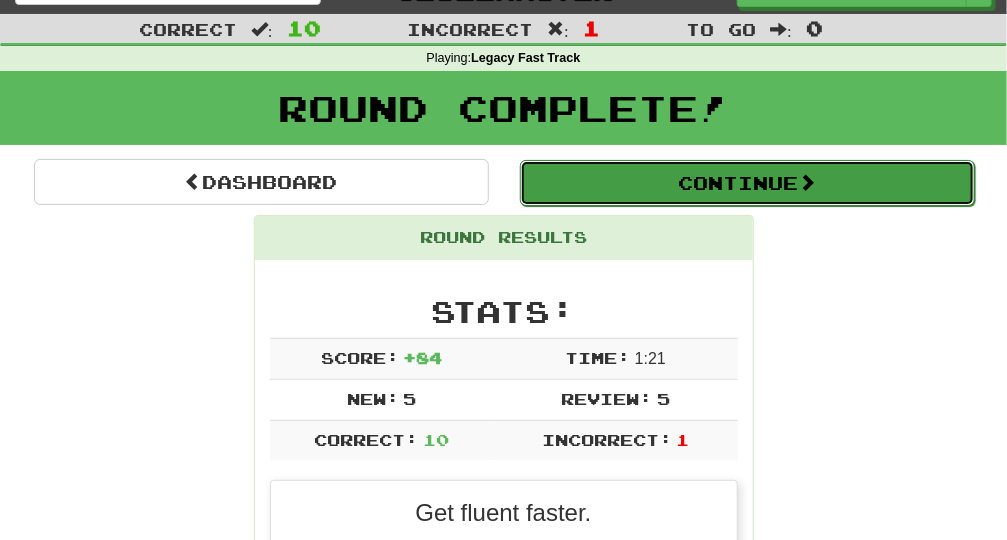 click on "Continue" at bounding box center (747, 183) 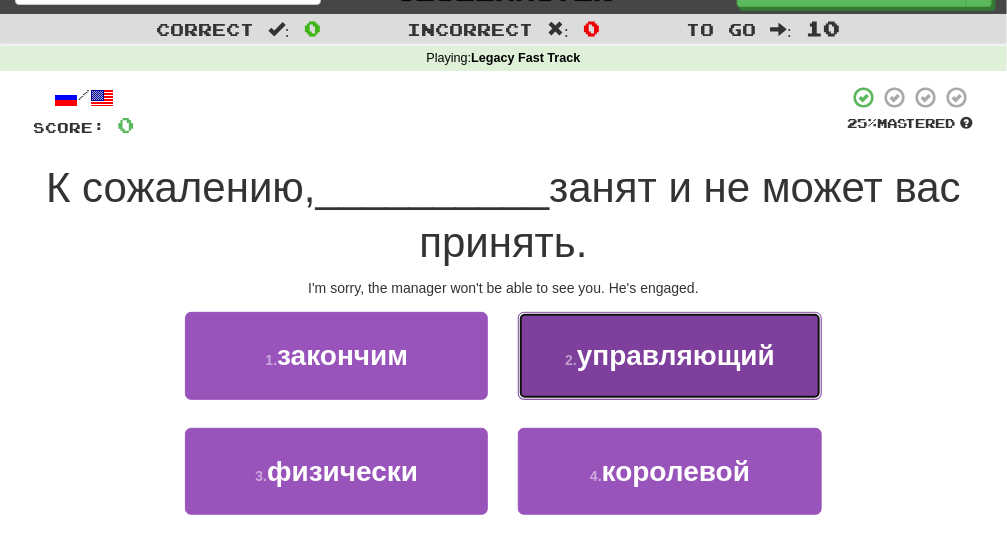 click on "2 ." at bounding box center (571, 360) 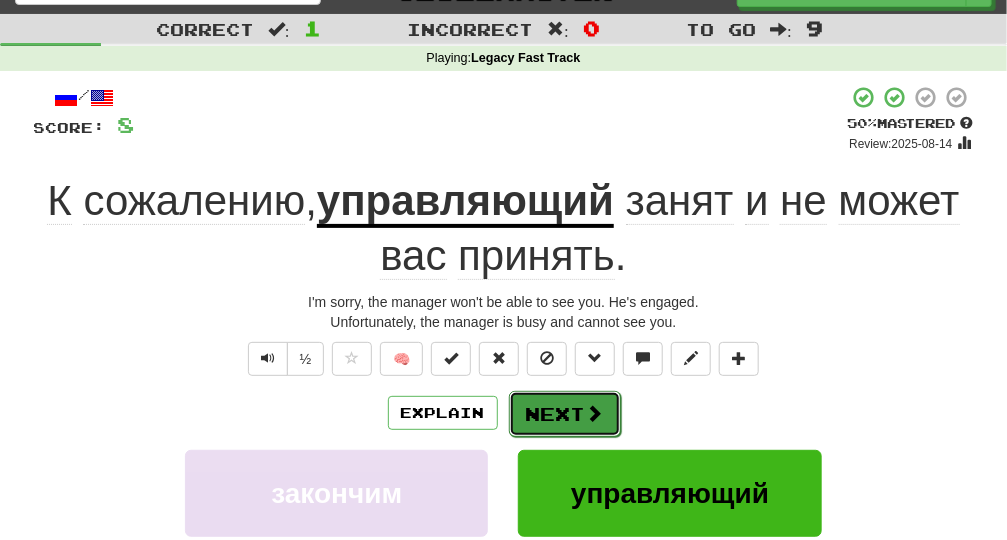 click on "Next" at bounding box center [565, 414] 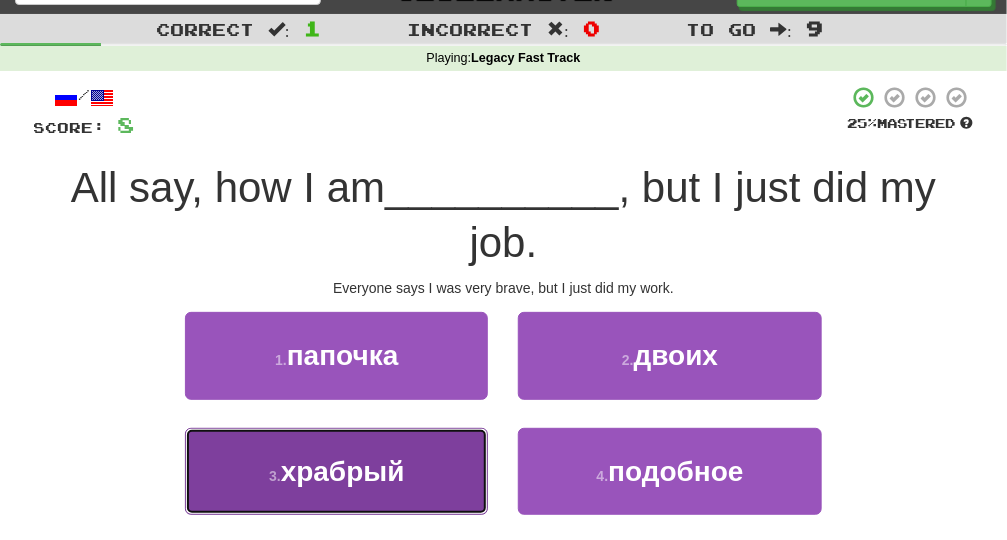click on "3 .  храбрый" at bounding box center (336, 471) 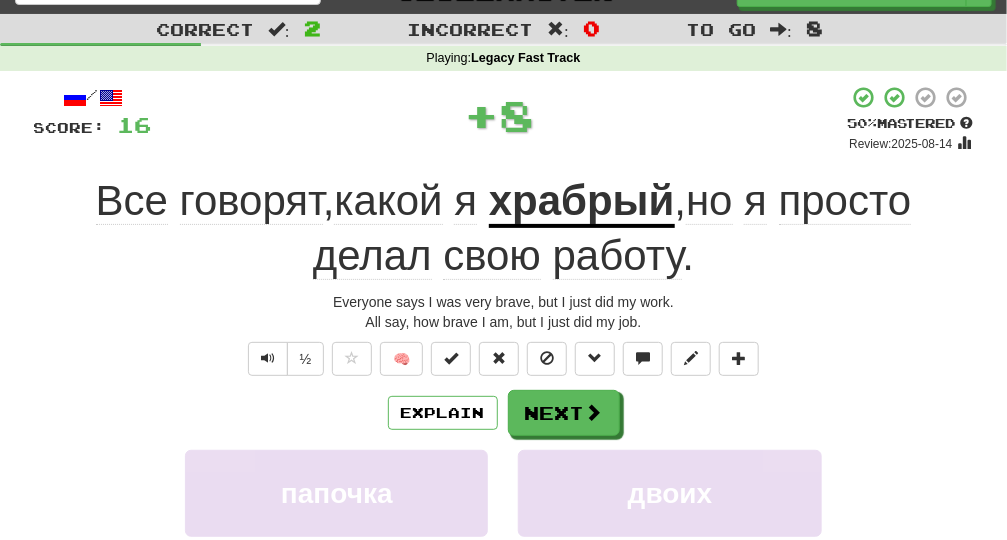 click on "папочка" at bounding box center (336, 507) 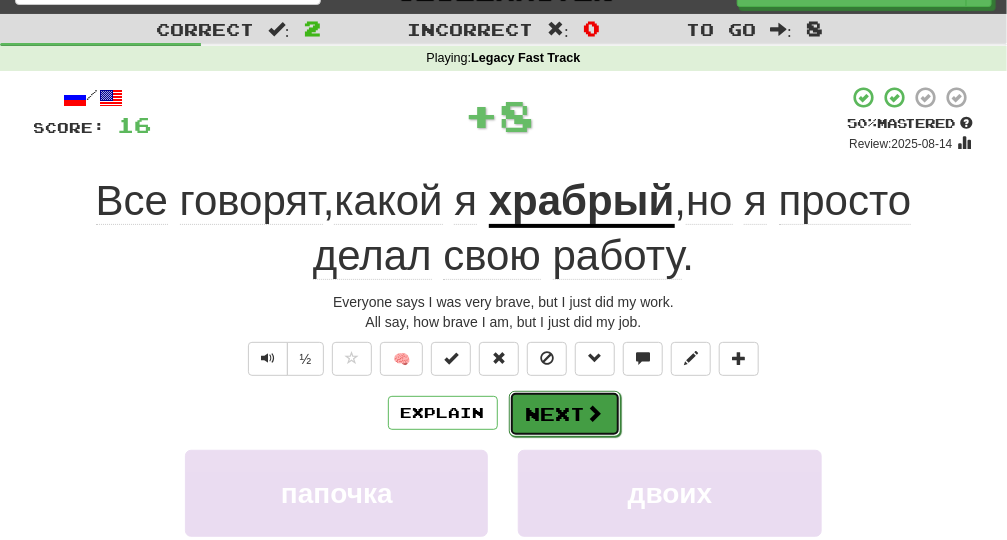 click on "Next" at bounding box center (565, 414) 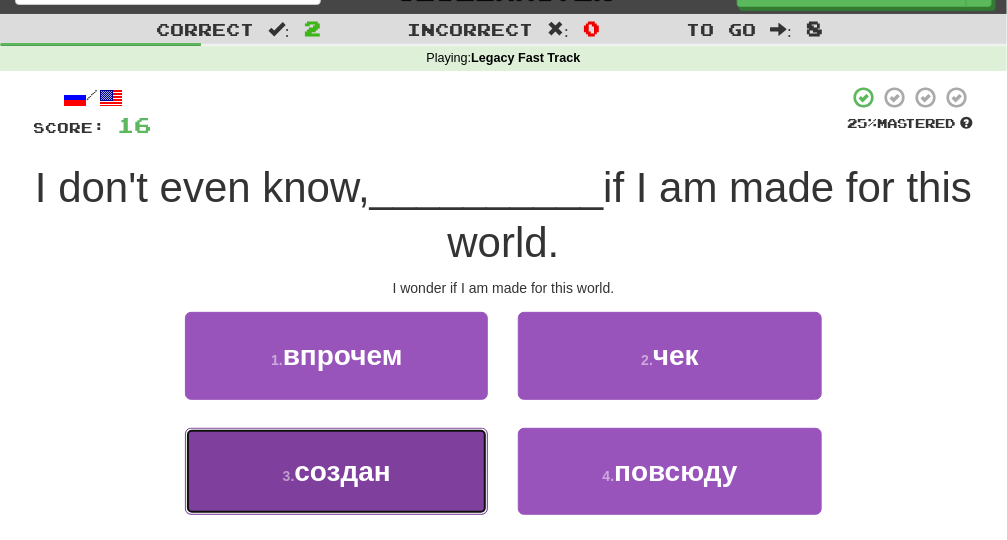 click on "3 .  создан" at bounding box center (336, 471) 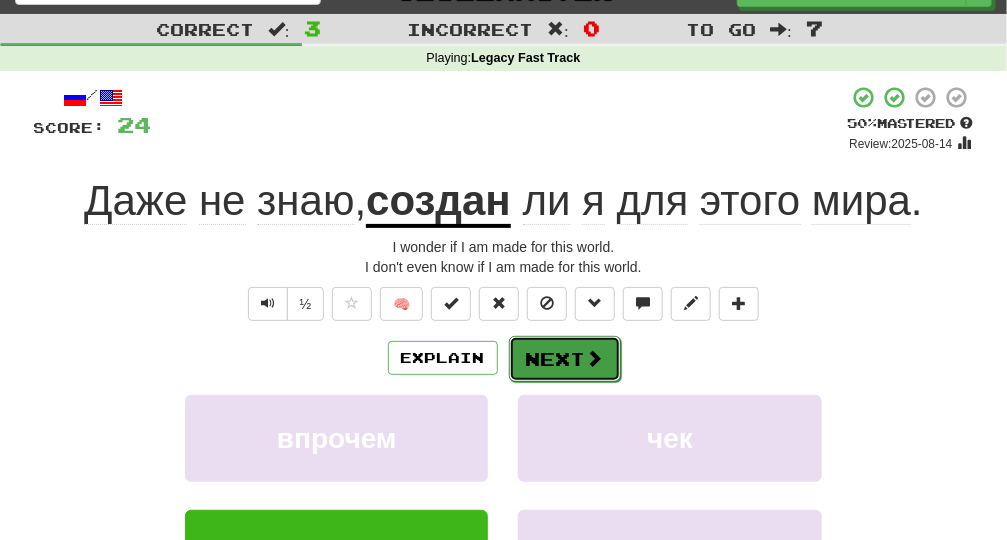 click on "Next" at bounding box center (565, 359) 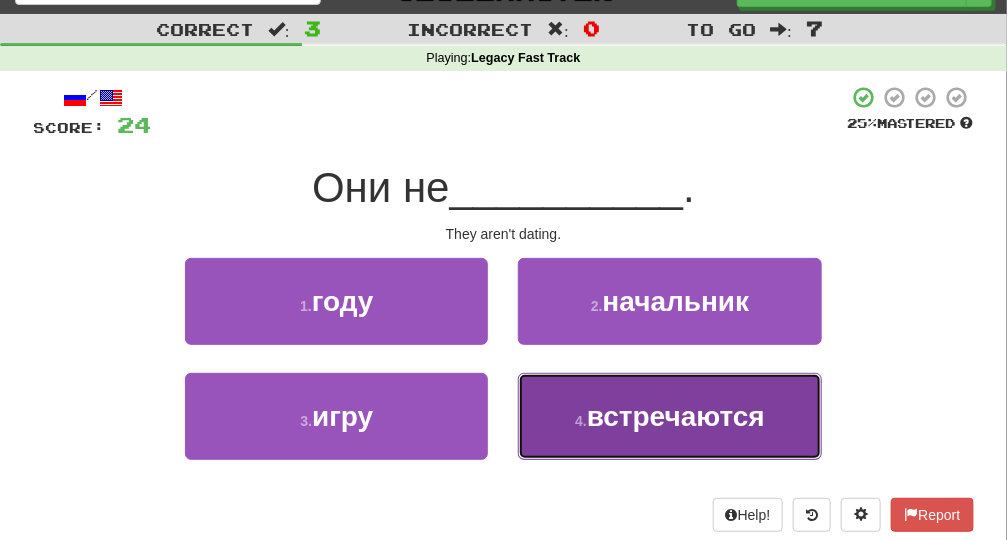 click on "4 .  встречаются" at bounding box center [669, 416] 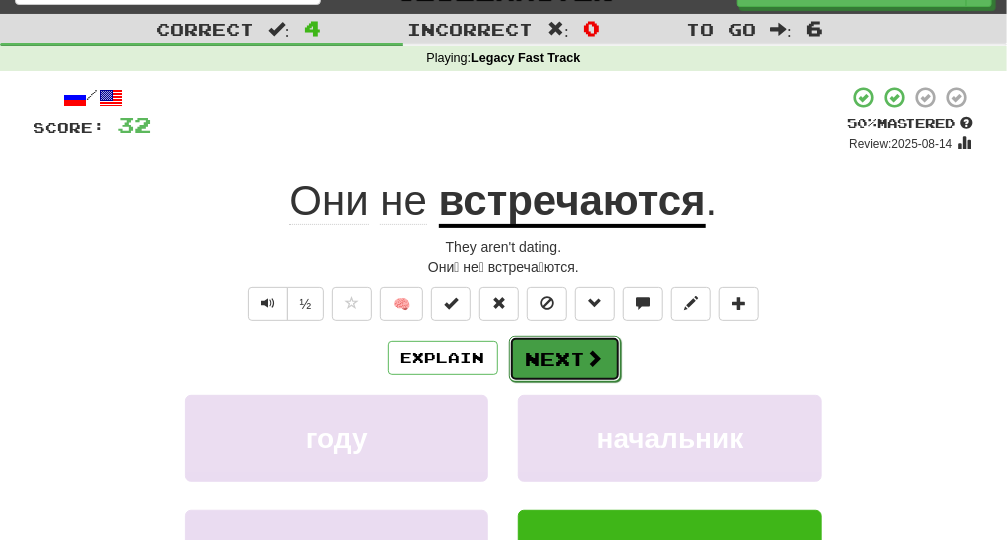 click on "Next" at bounding box center [565, 359] 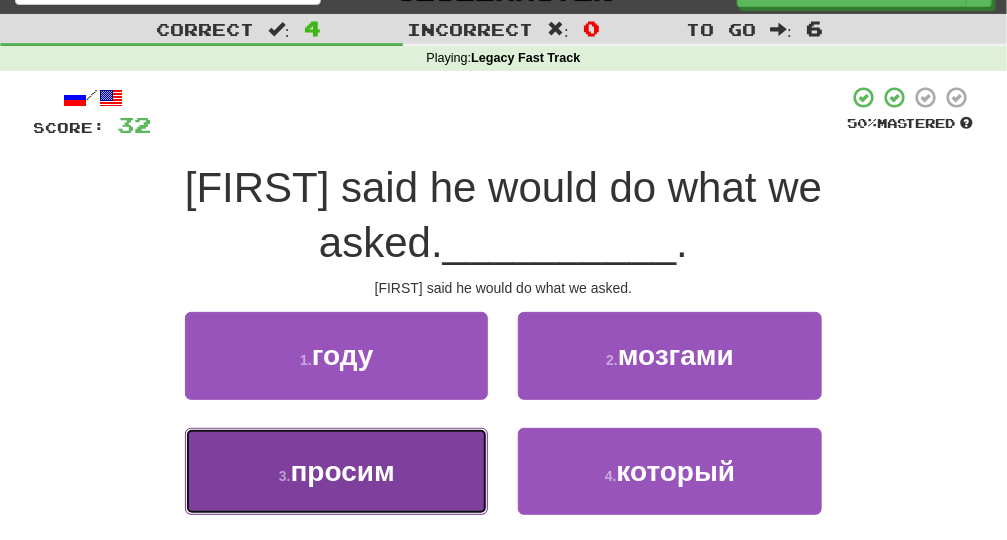 click on "we asked." at bounding box center (336, 471) 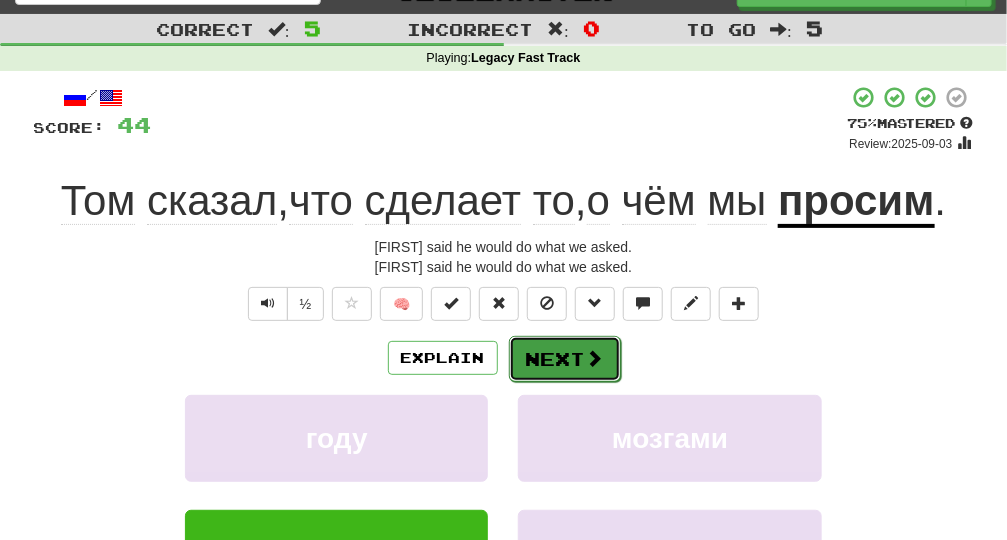 click on "Next" at bounding box center (565, 359) 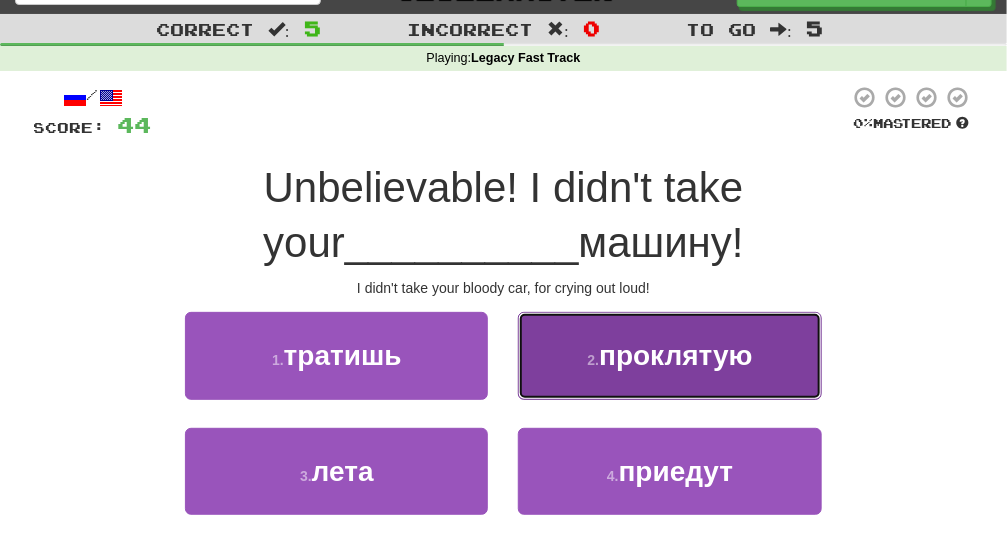 click on "проклятую" at bounding box center (676, 355) 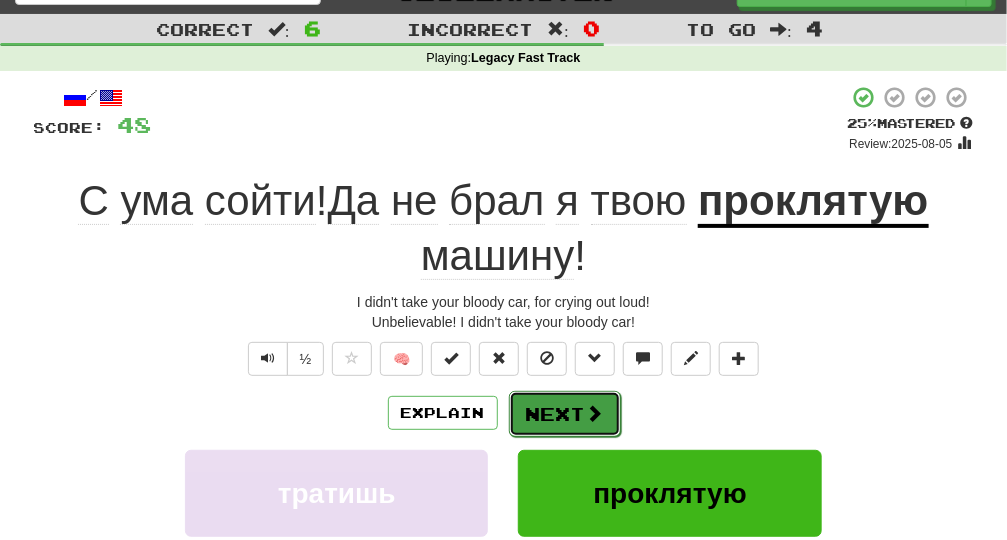 click on "Next" at bounding box center [565, 414] 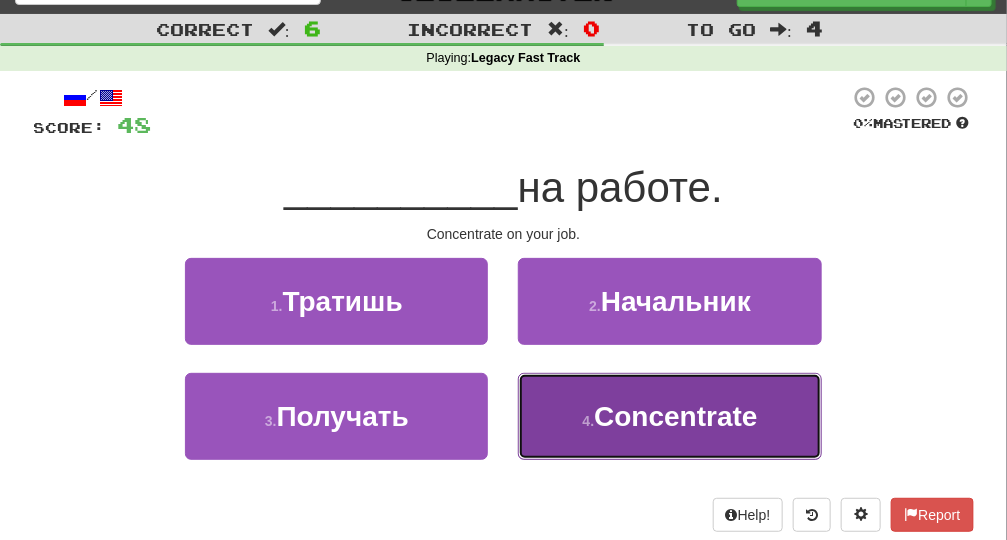 click on "Concentrate" at bounding box center [675, 416] 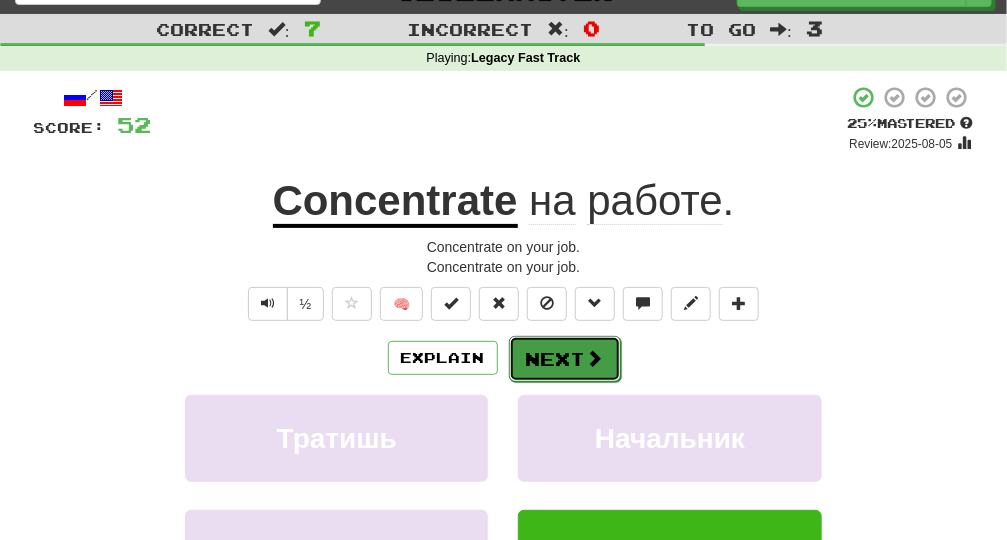 click on "Next" at bounding box center [565, 359] 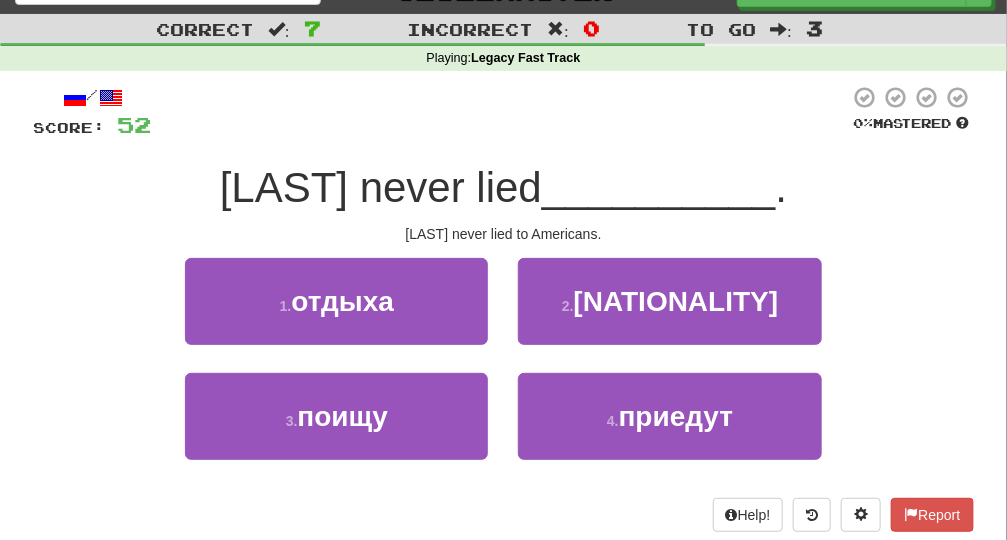 click on "[LAST] never lied to Americans." at bounding box center [669, 315] 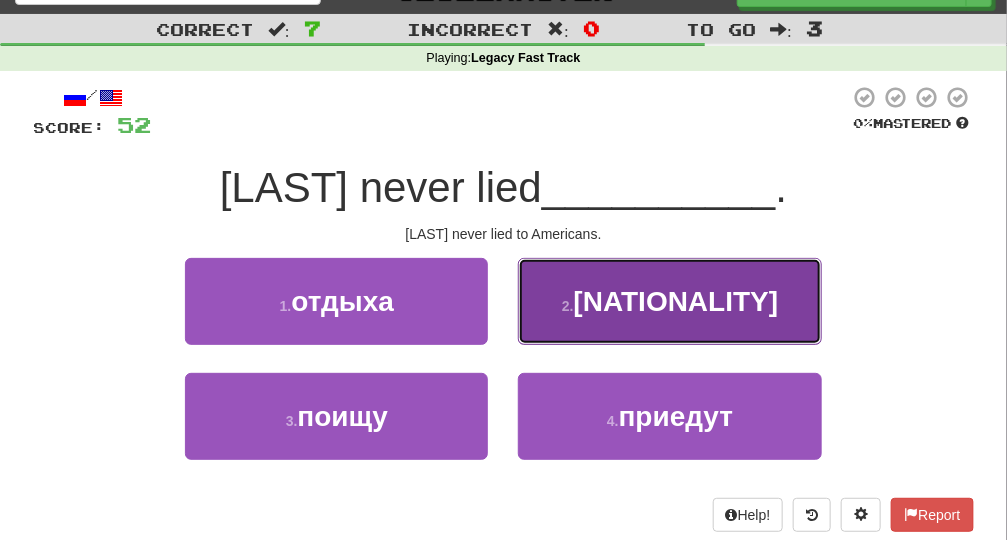 click on "[LAST] never lied to Americans." at bounding box center [669, 301] 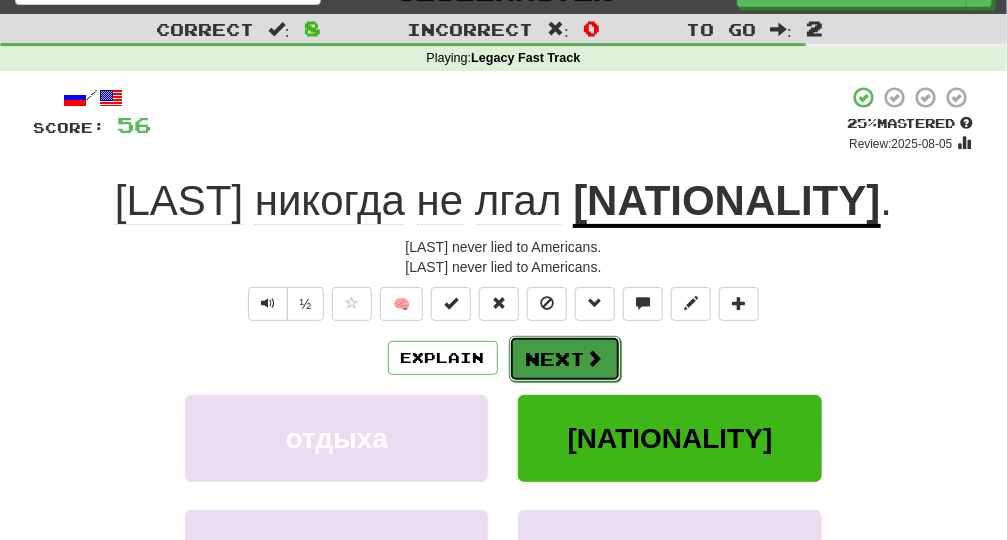 click on "Next" at bounding box center (565, 359) 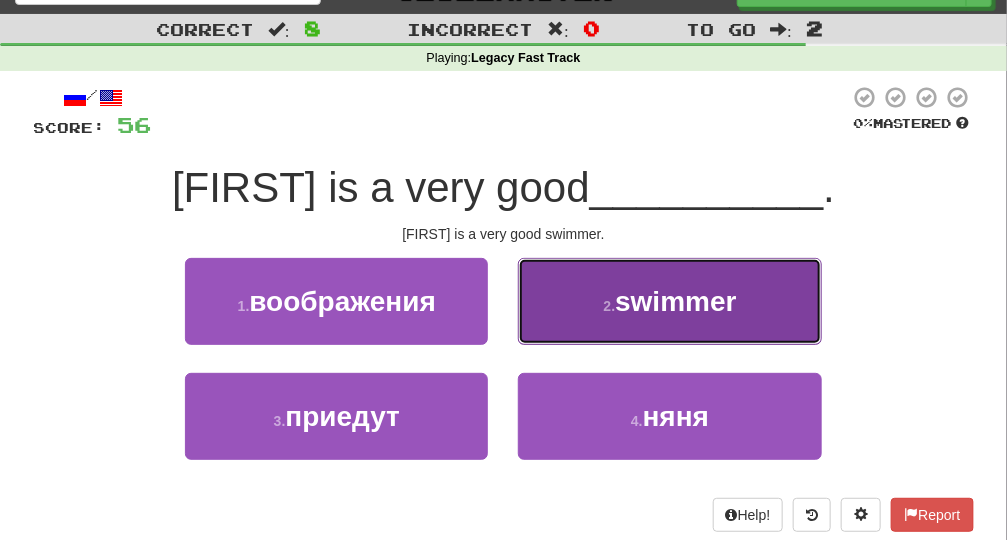 click on "swimmer" at bounding box center [669, 301] 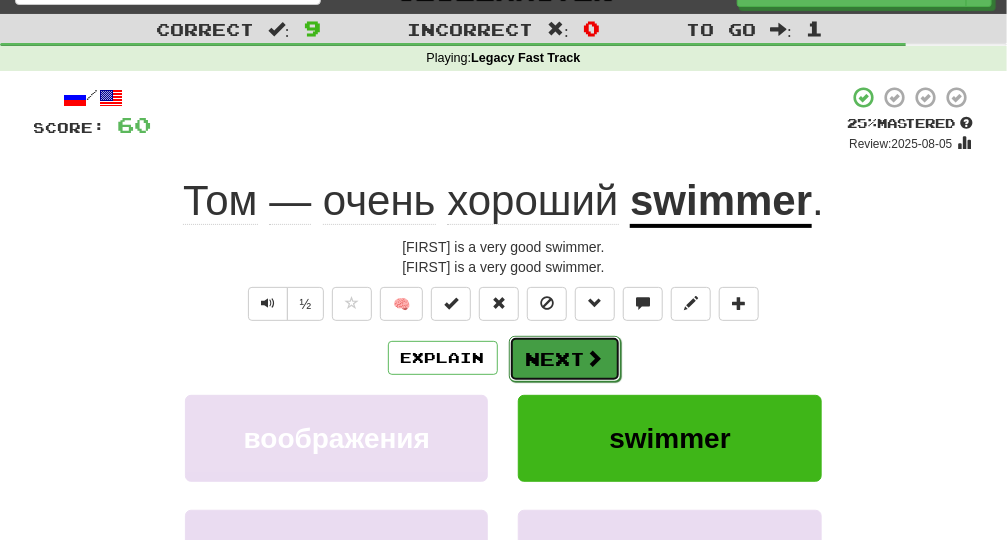 click on "Next" at bounding box center (565, 359) 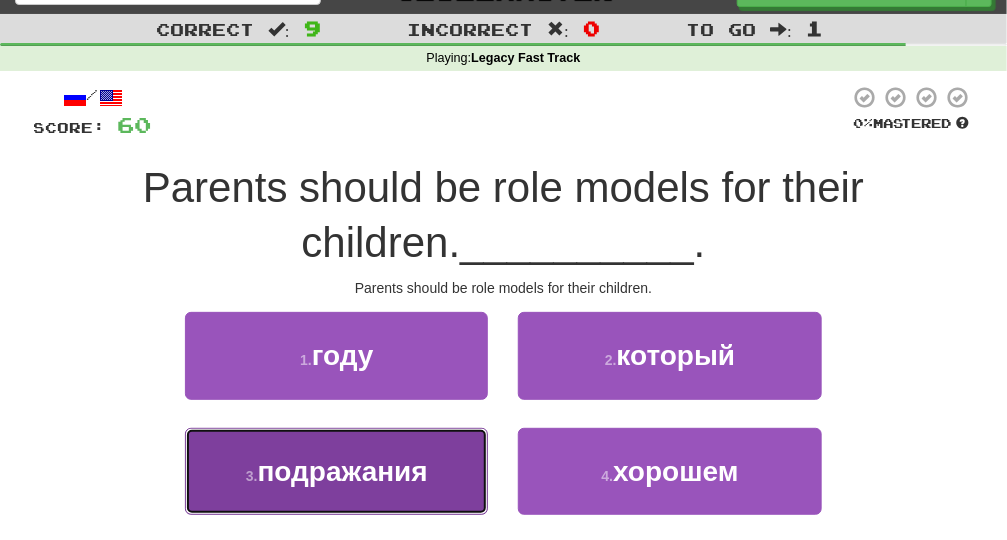 click on "3 .  подражания" at bounding box center [336, 471] 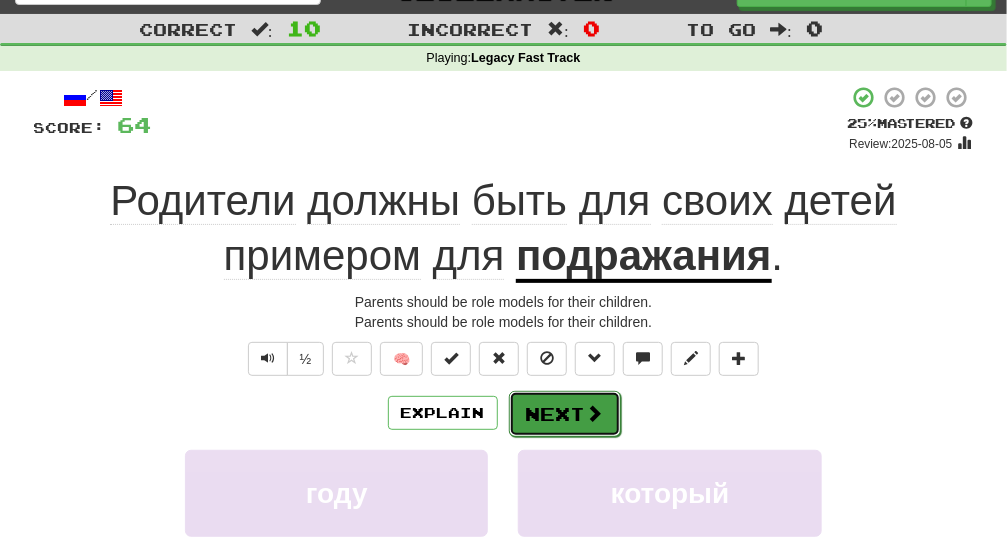 click on "Next" at bounding box center (565, 414) 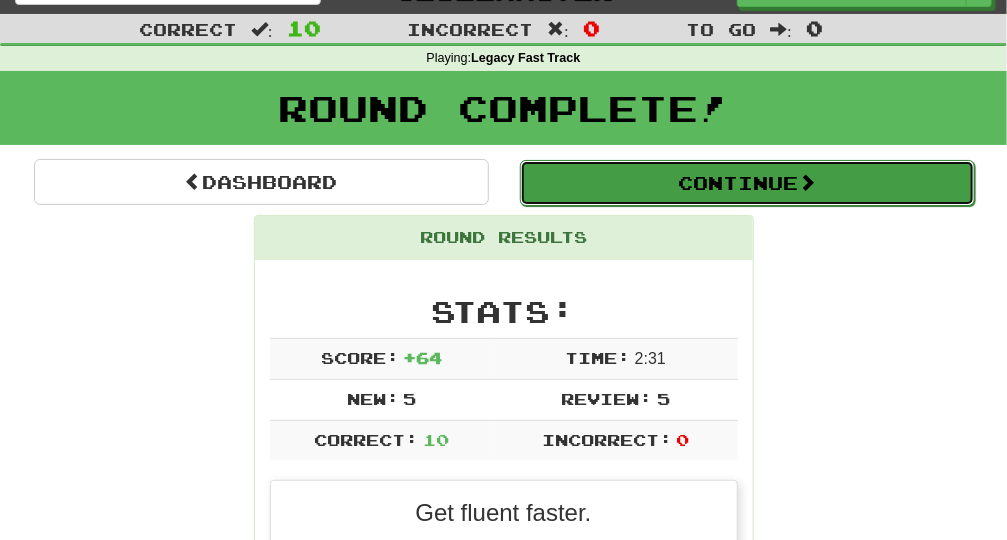 click on "Continue" at bounding box center (747, 183) 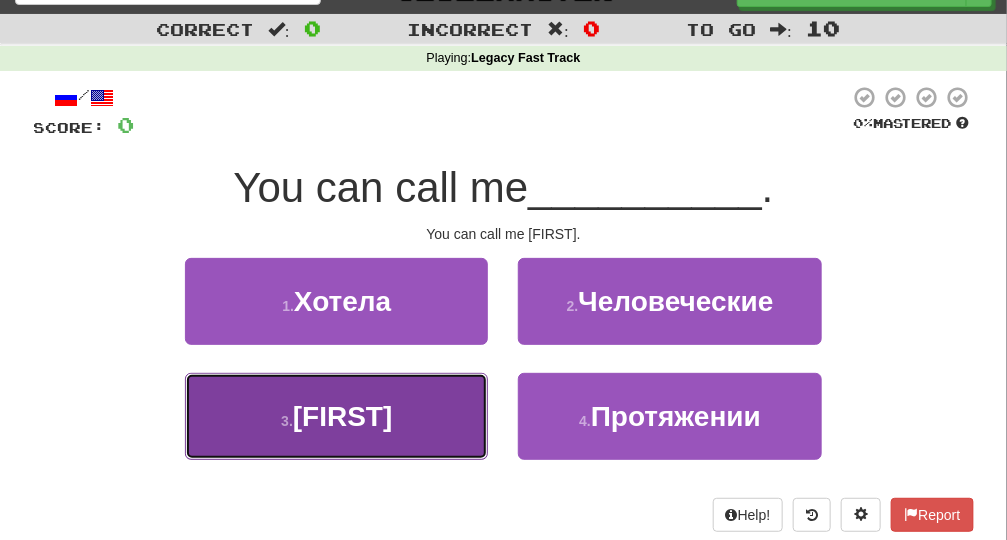 click on "[FIRST]" at bounding box center [343, 416] 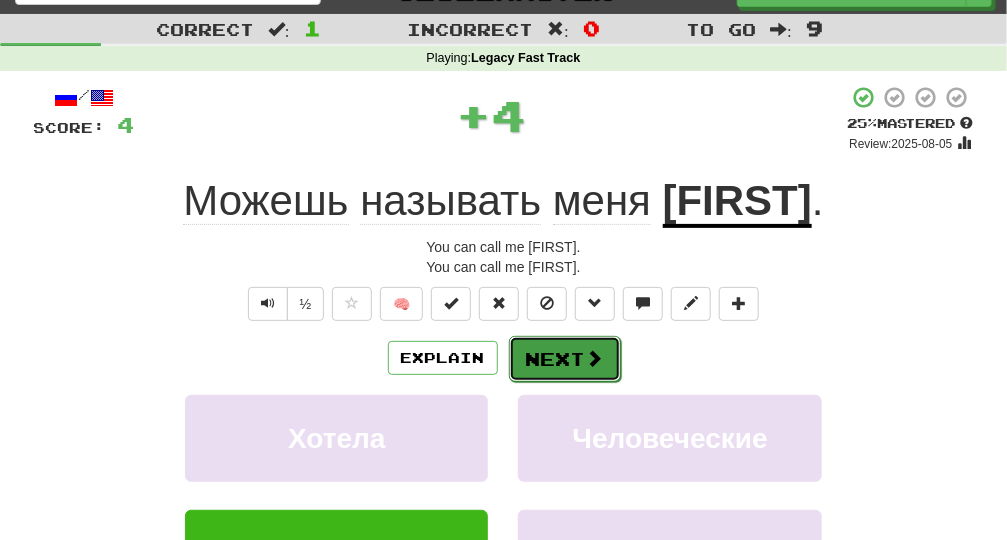 click on "Next" at bounding box center [565, 359] 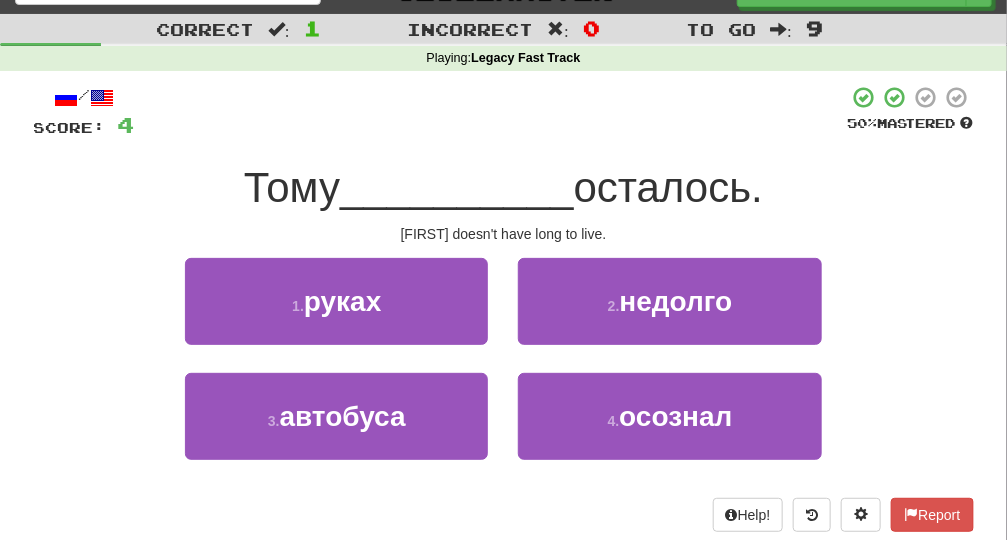 click on "2 .  недолго" at bounding box center [669, 315] 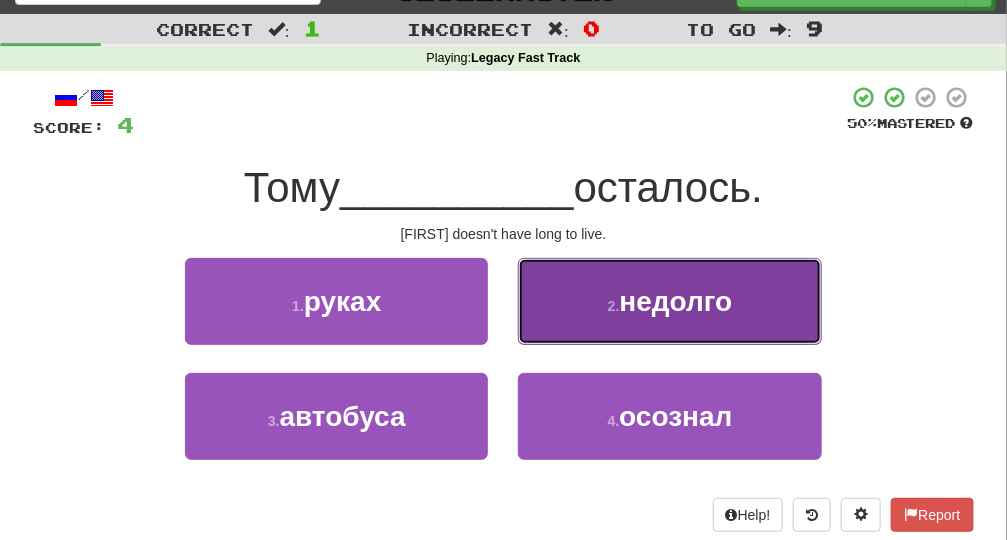 click on "2 .  недолго" at bounding box center (669, 301) 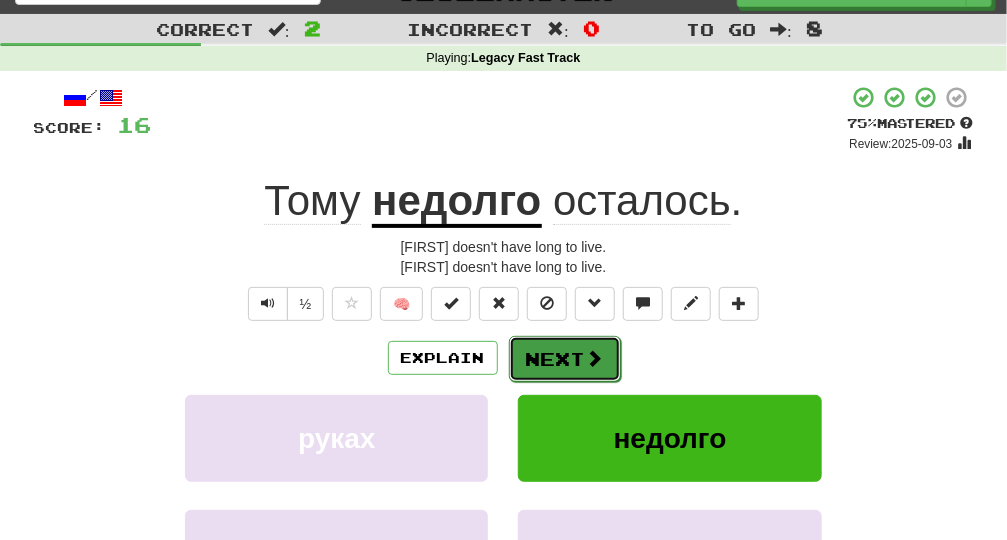 click at bounding box center (595, 358) 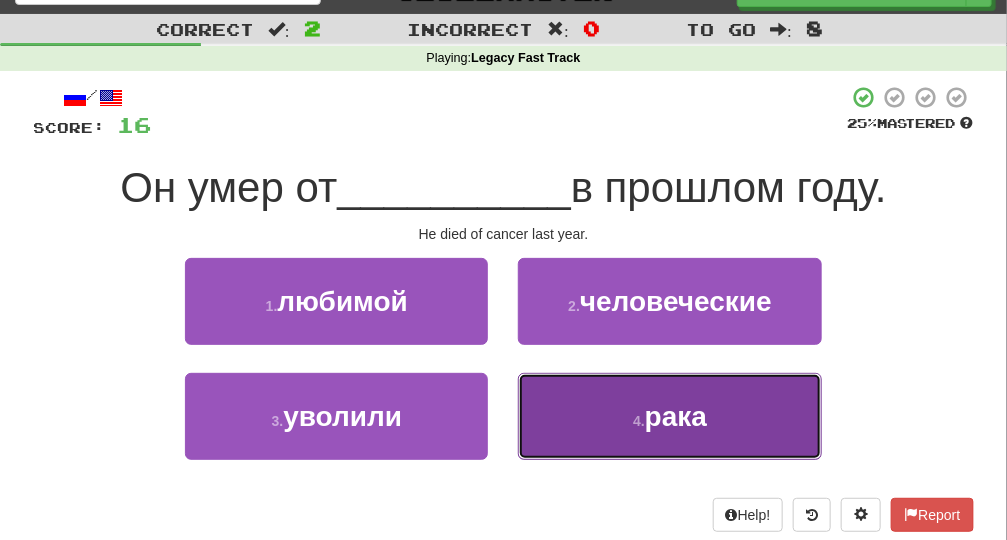 click on "4 .  рака" at bounding box center [669, 416] 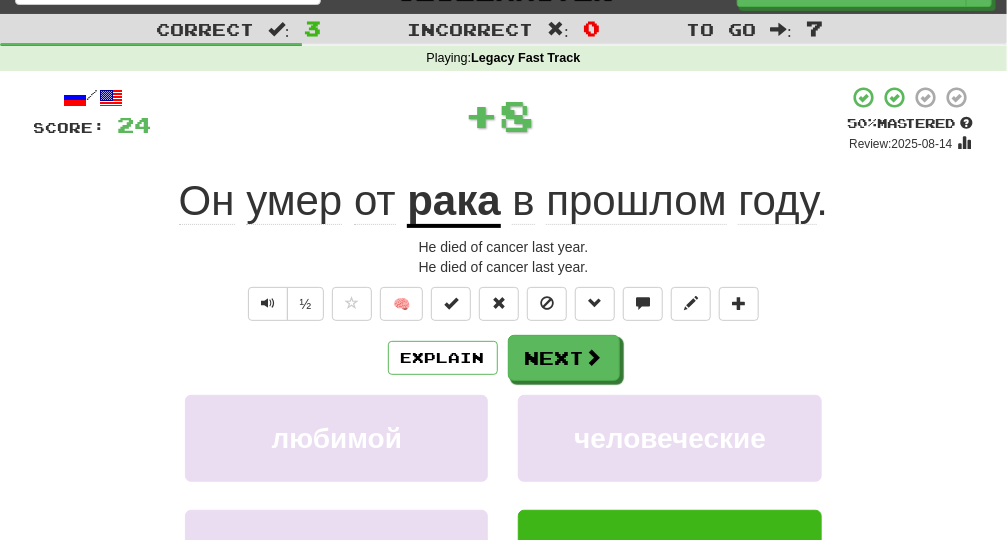 click on "Explain Next" at bounding box center (504, 358) 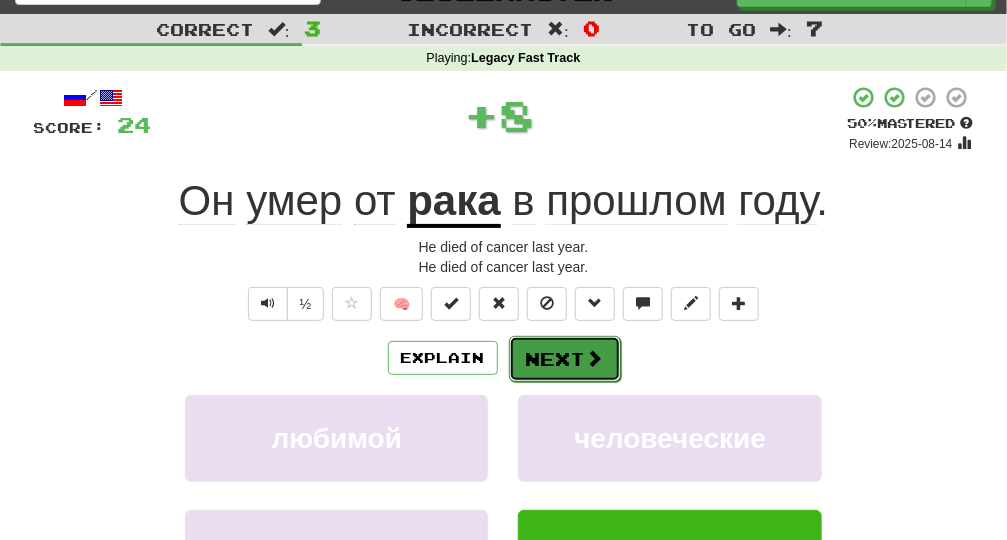 click on "Next" at bounding box center (565, 359) 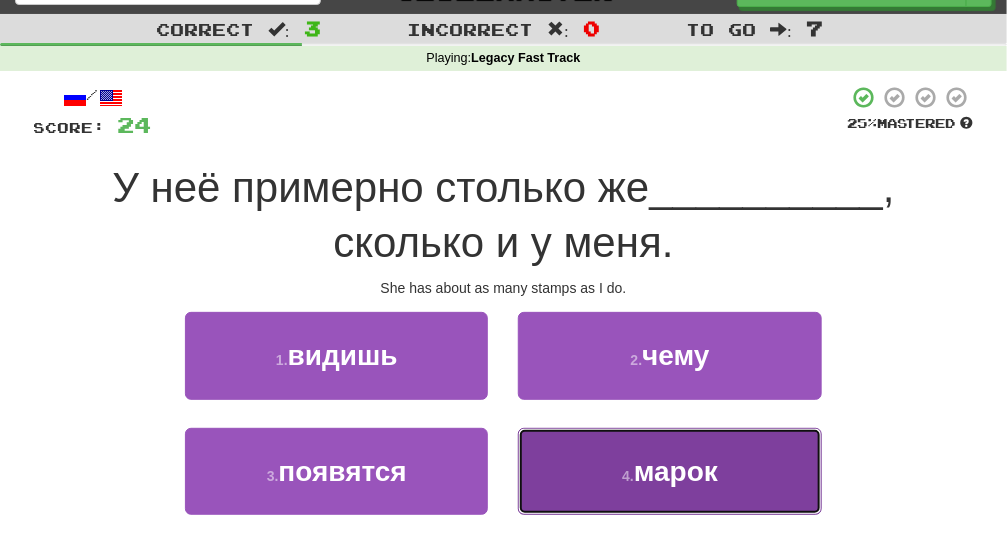 click on "4 .  марок" at bounding box center (669, 471) 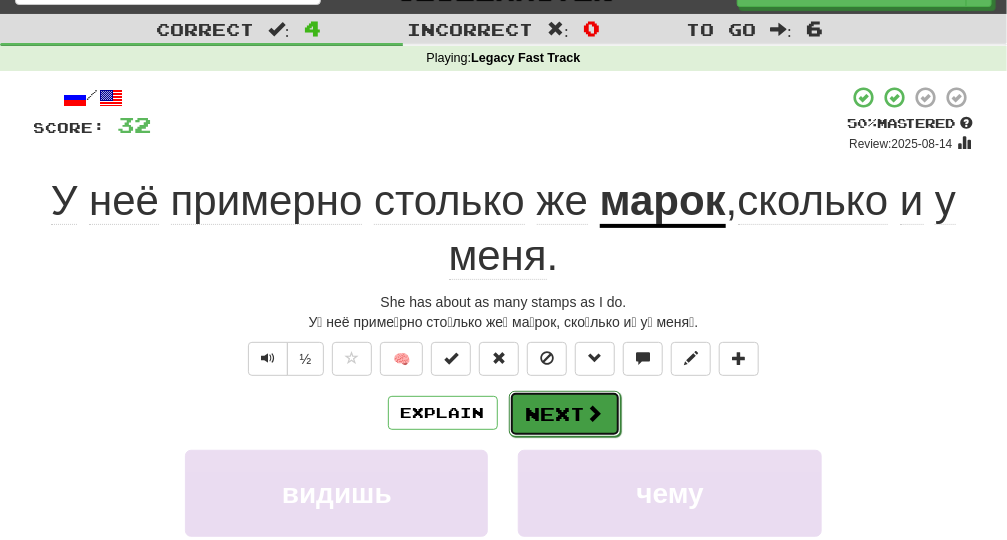 click on "Next" at bounding box center [565, 414] 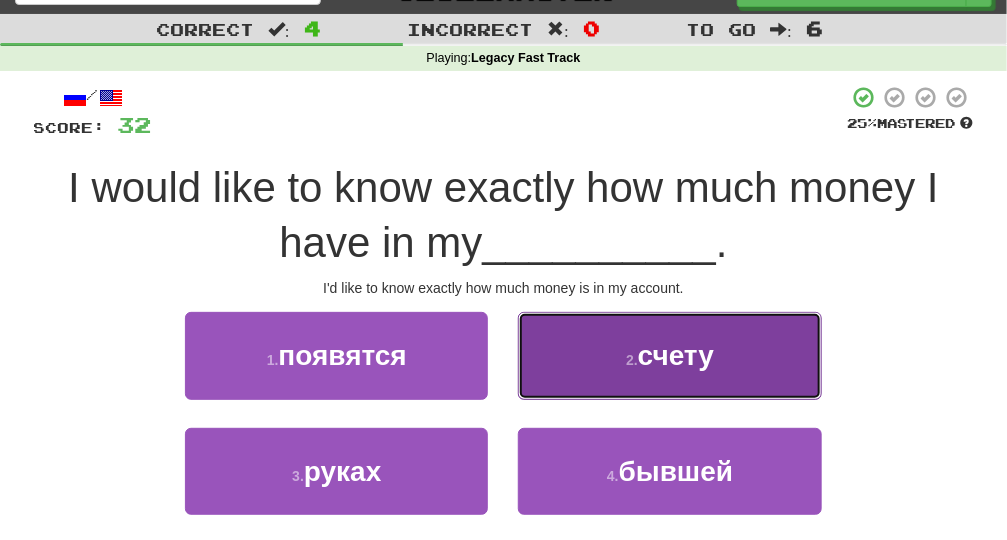 click on "2 .  счету" at bounding box center (669, 355) 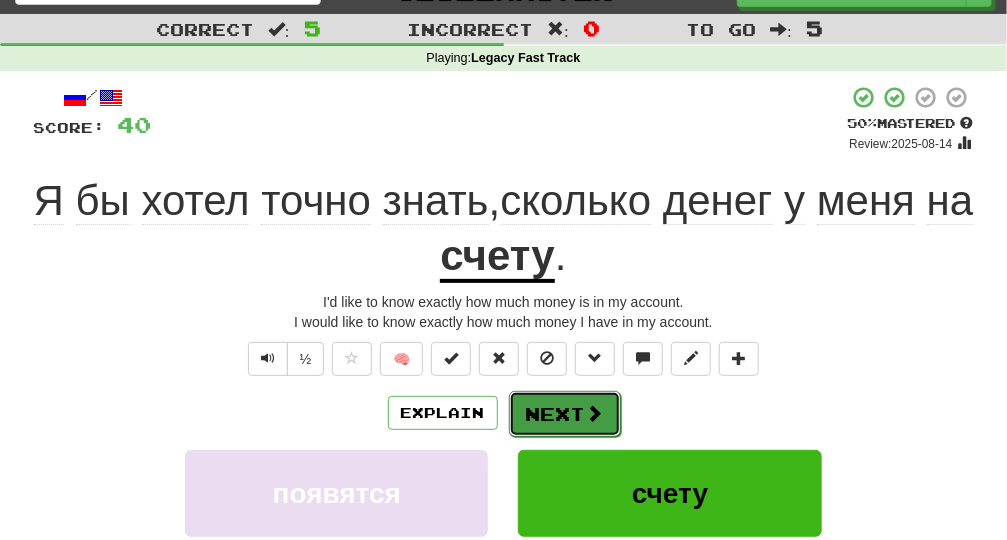 click on "Next" at bounding box center (565, 414) 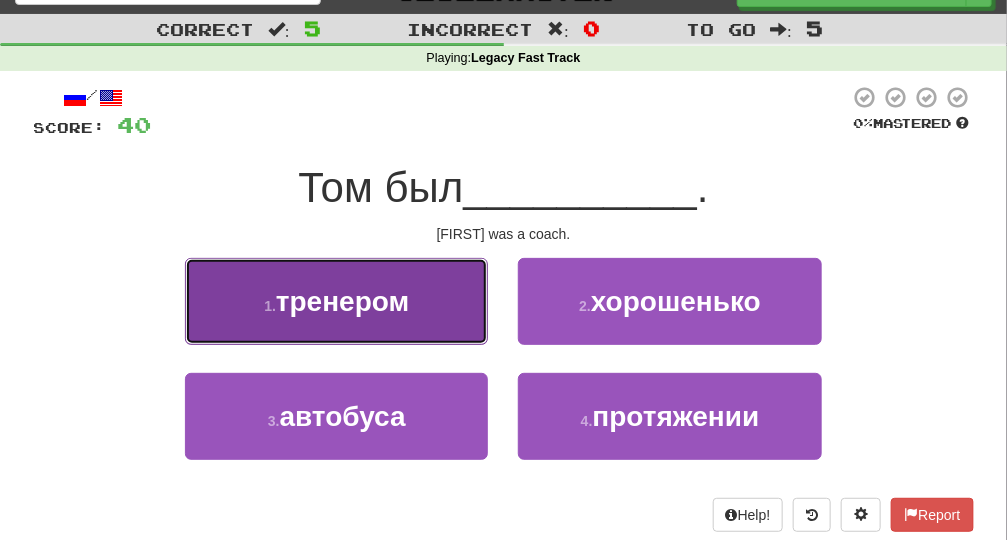 click on "1 .  тренером" at bounding box center [336, 301] 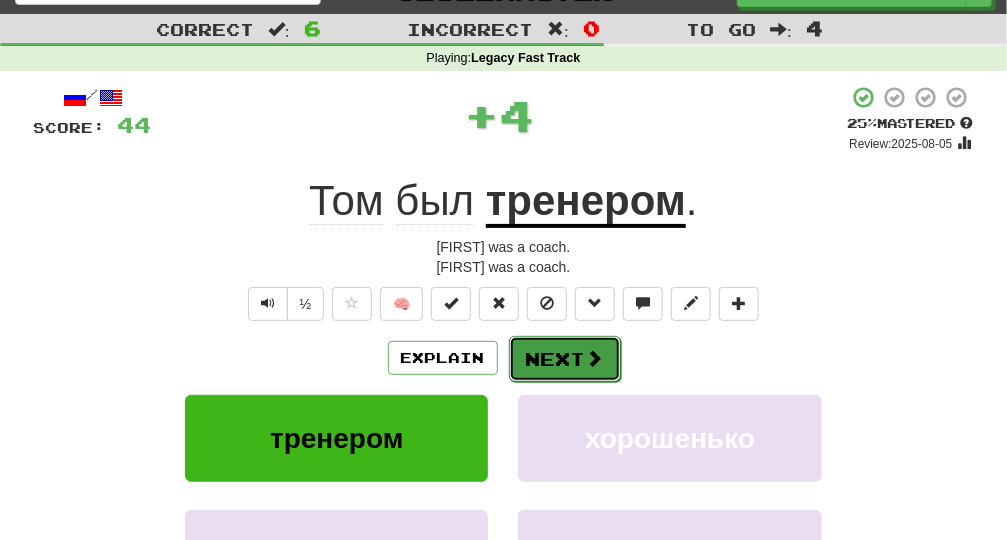 click on "Next" at bounding box center [565, 359] 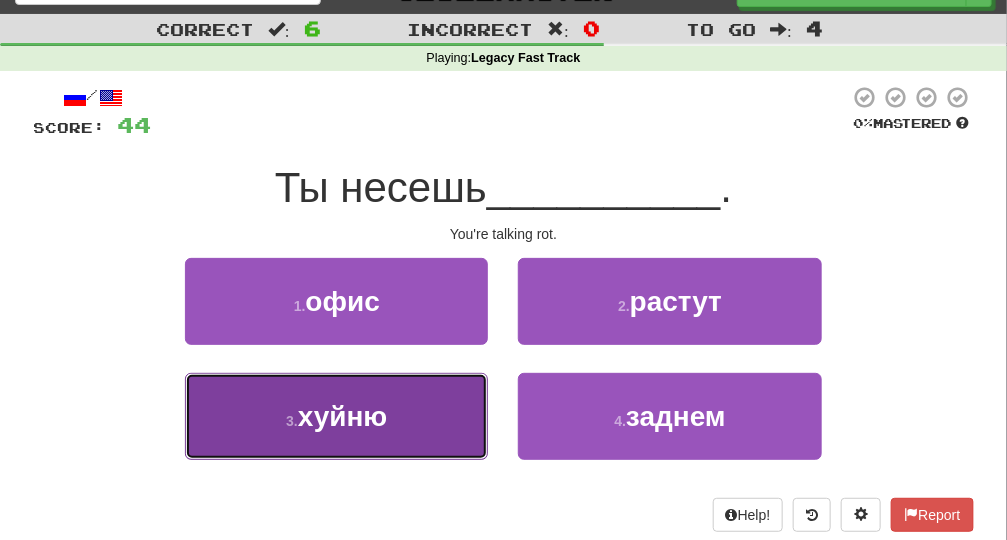 click on "3 .  хуйню" at bounding box center (336, 416) 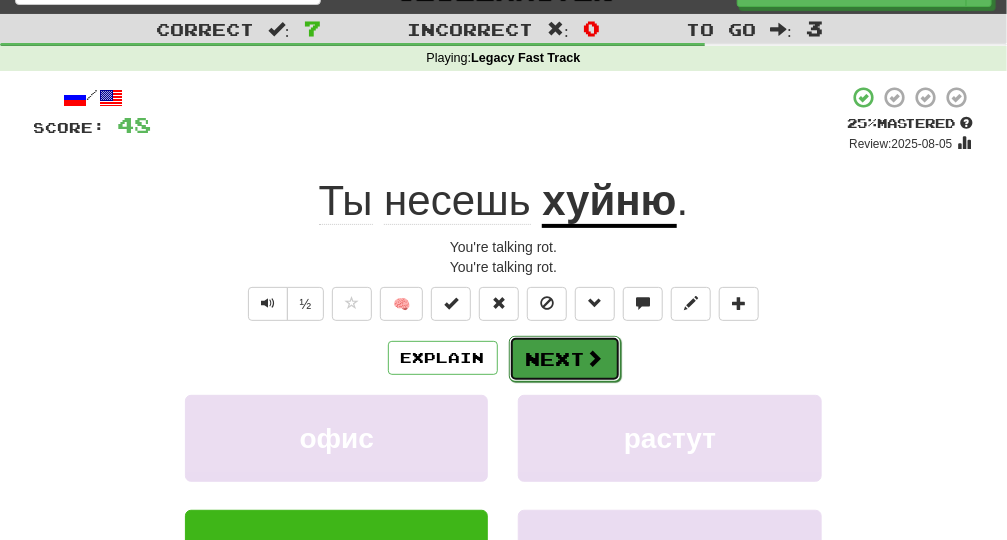 click on "Next" at bounding box center [565, 359] 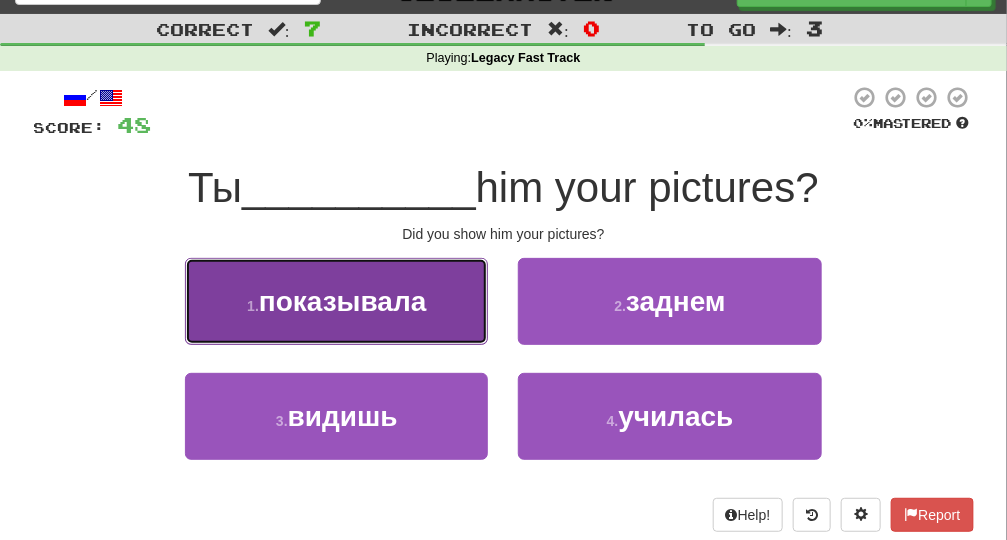 click on "1 .  показывала" at bounding box center [336, 301] 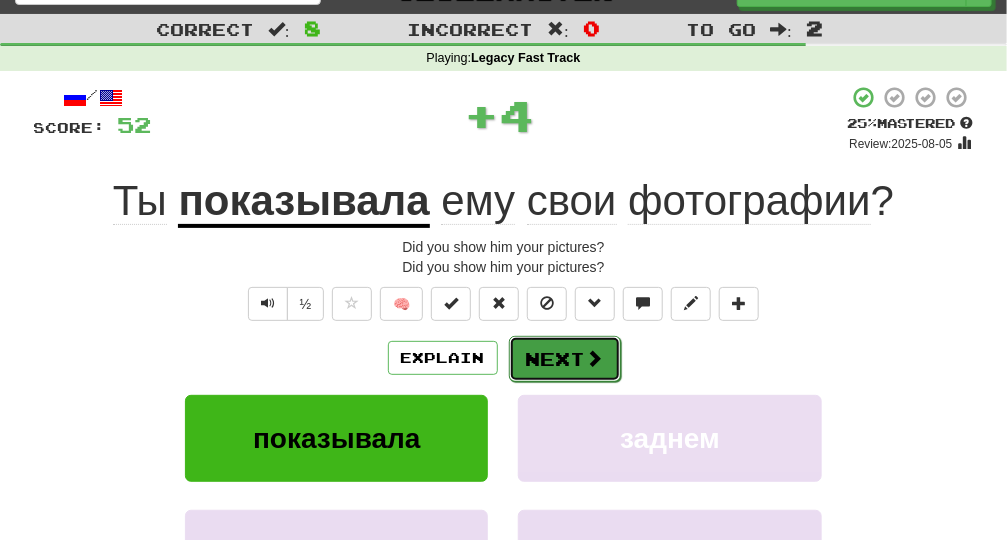 click on "Next" at bounding box center [565, 359] 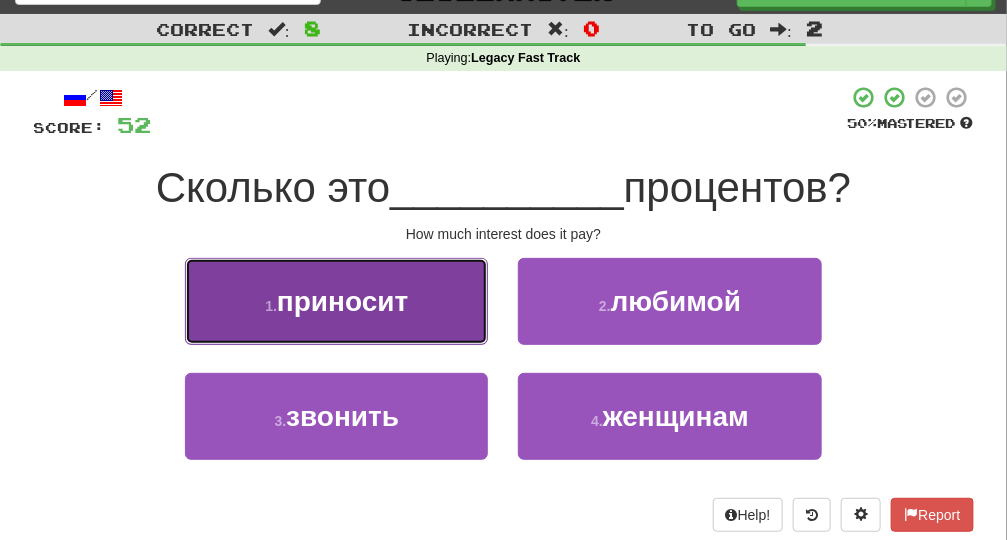click on "How much" at bounding box center [336, 301] 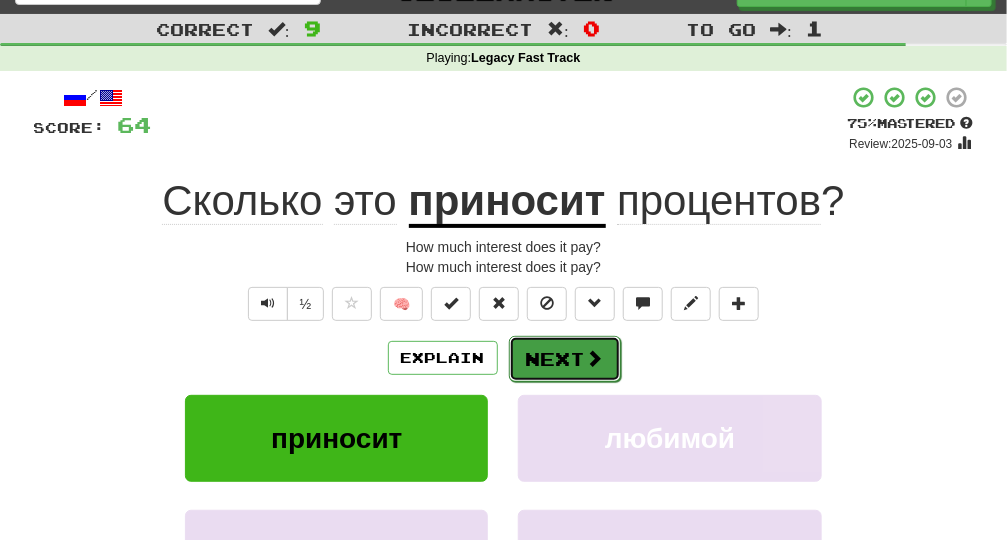 click on "Next" at bounding box center (565, 359) 